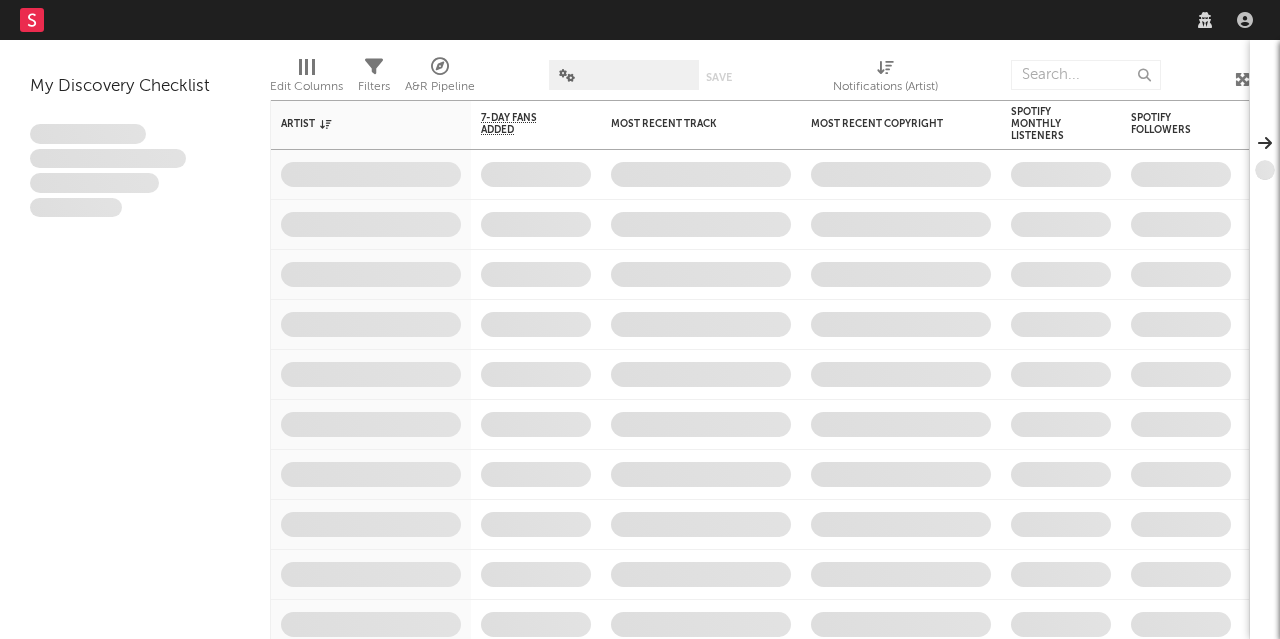 scroll, scrollTop: 0, scrollLeft: 0, axis: both 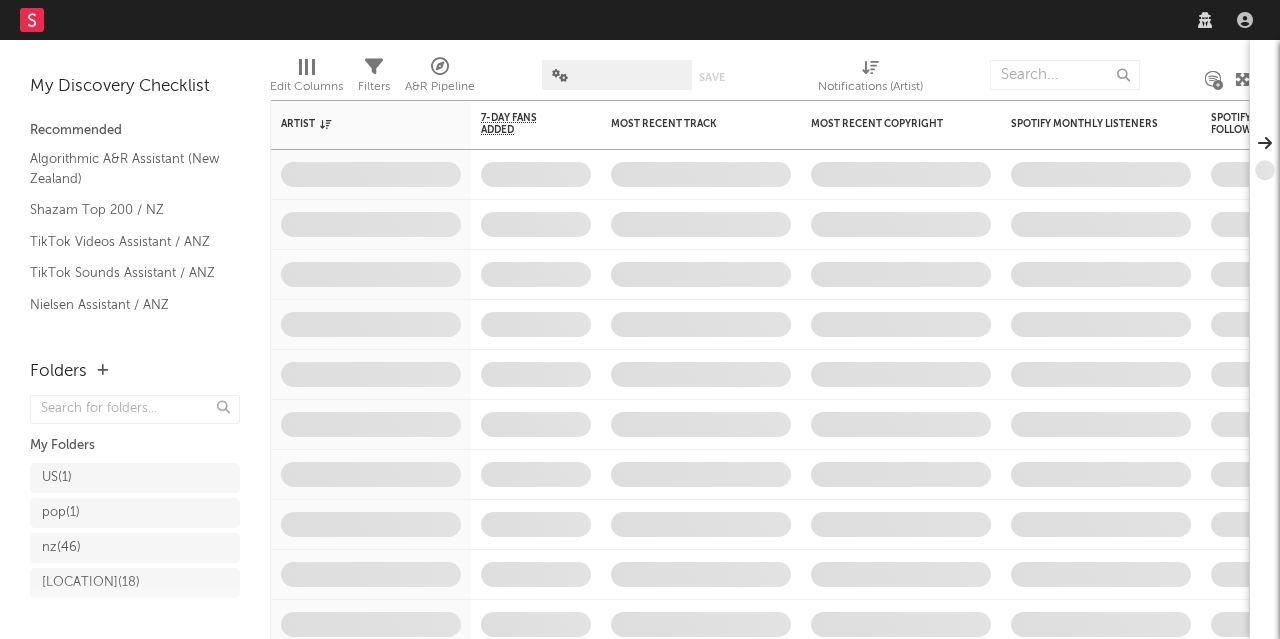 select on "recorded_music" 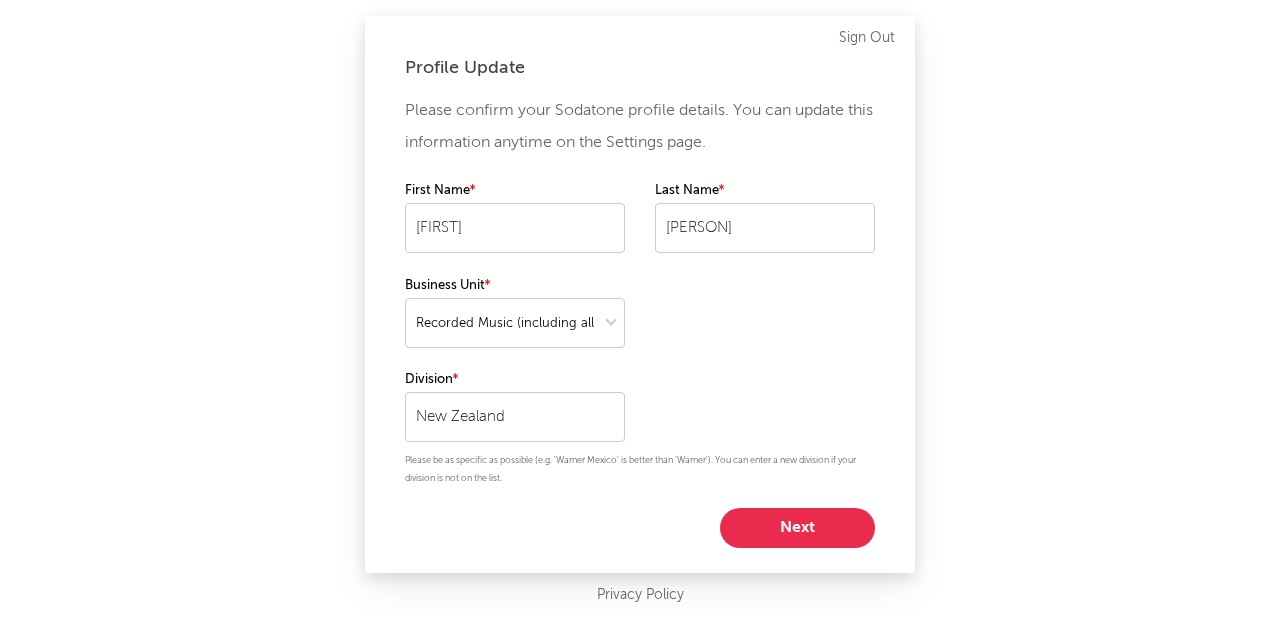 click on "Next" at bounding box center (797, 528) 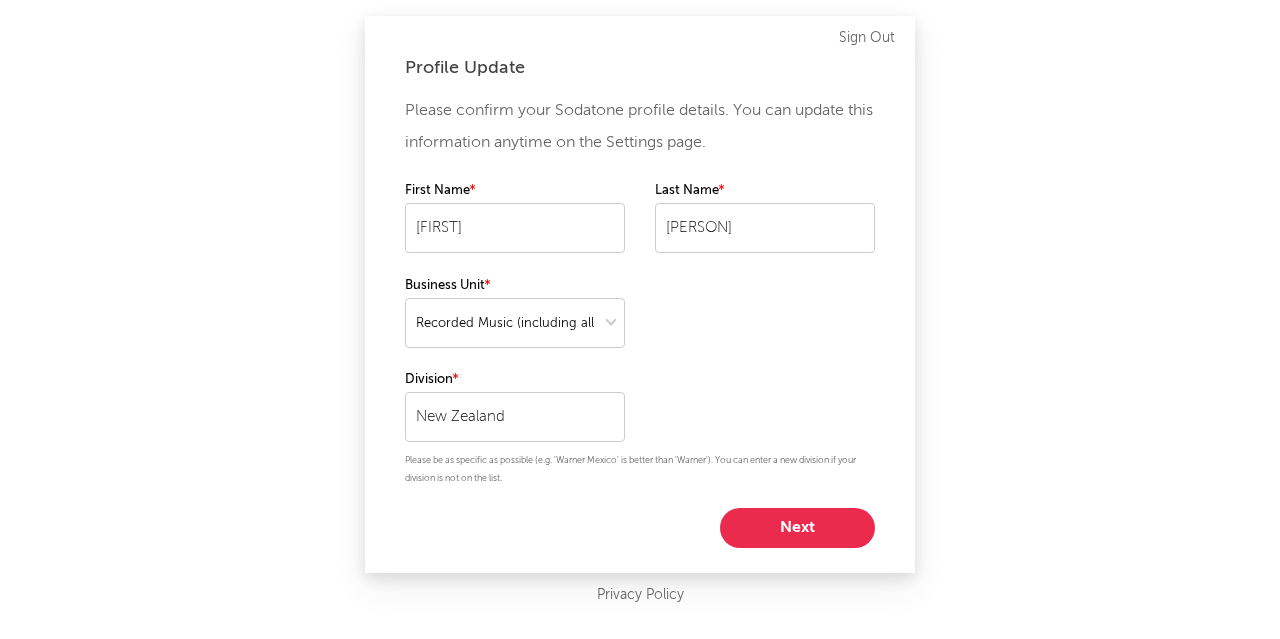 select on "anr_research" 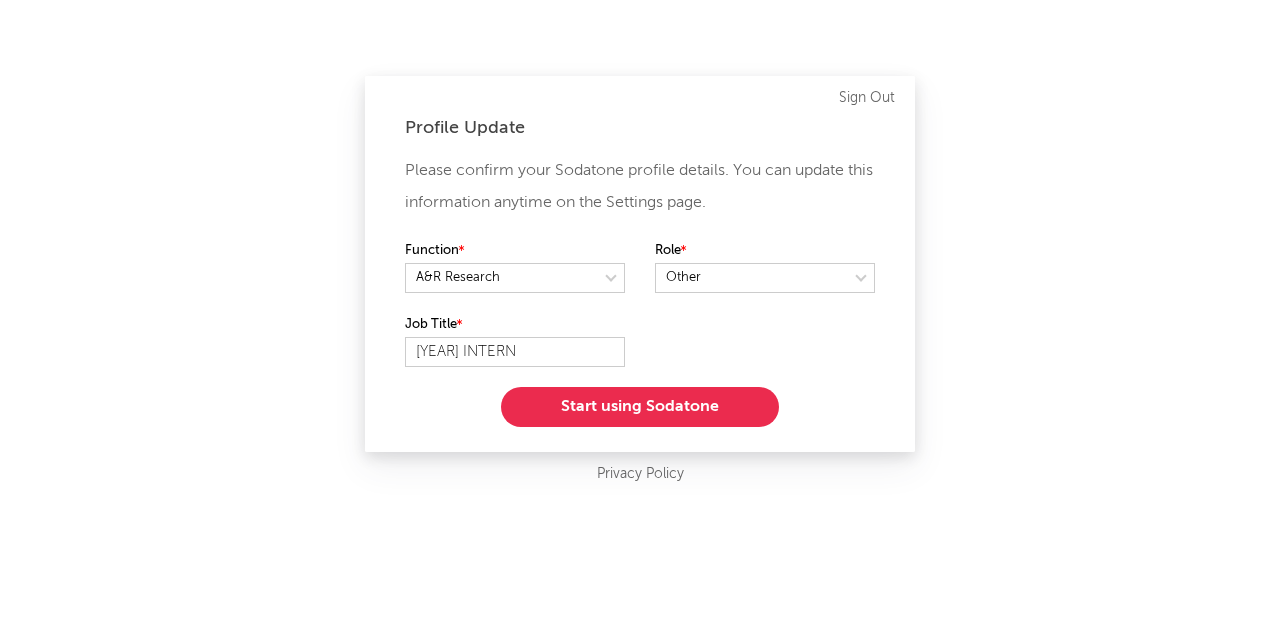 click on "Start using Sodatone" at bounding box center [640, 407] 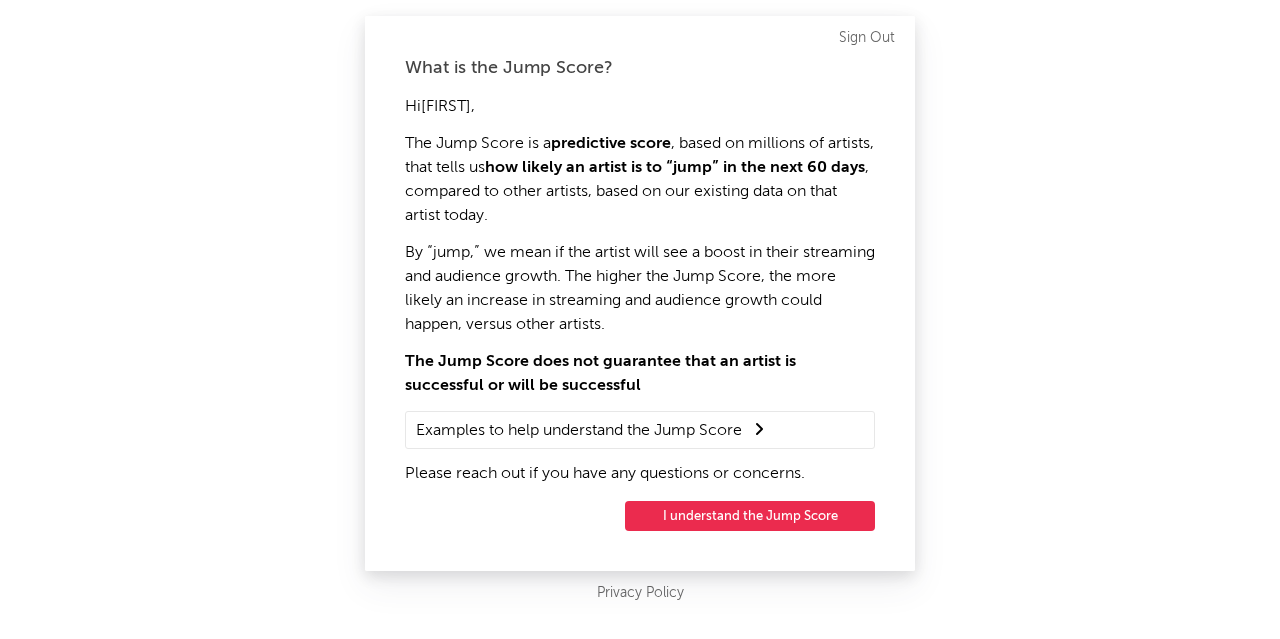 click on "I understand the Jump Score" at bounding box center (750, 516) 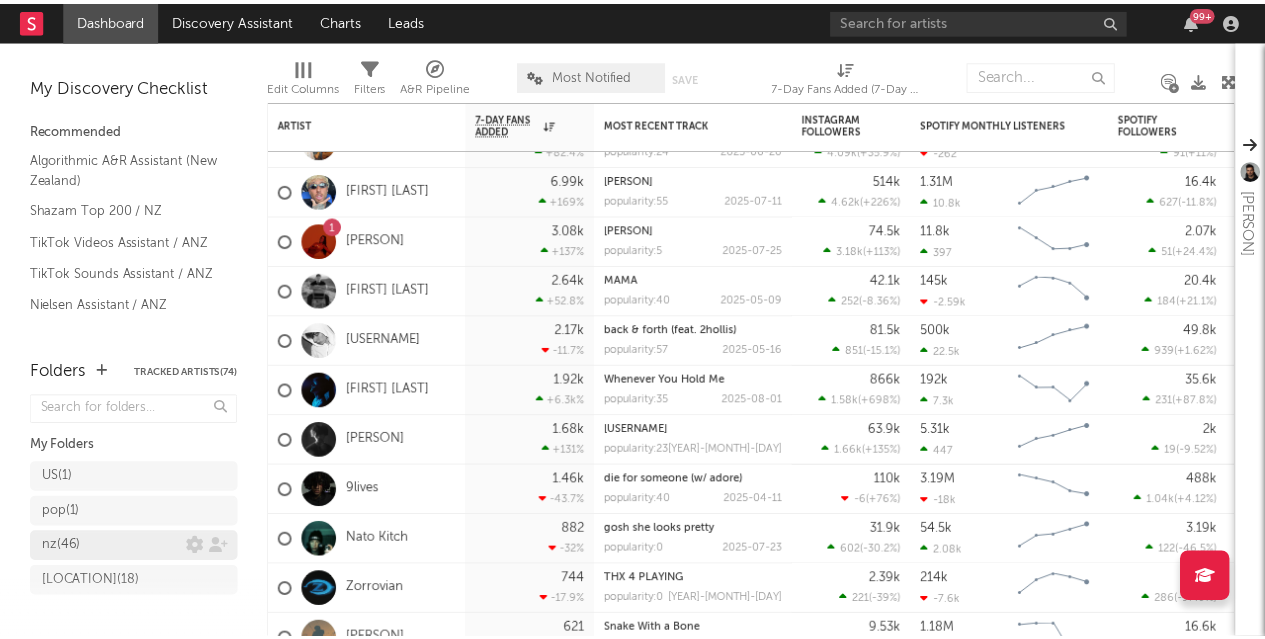 scroll, scrollTop: 165, scrollLeft: 0, axis: vertical 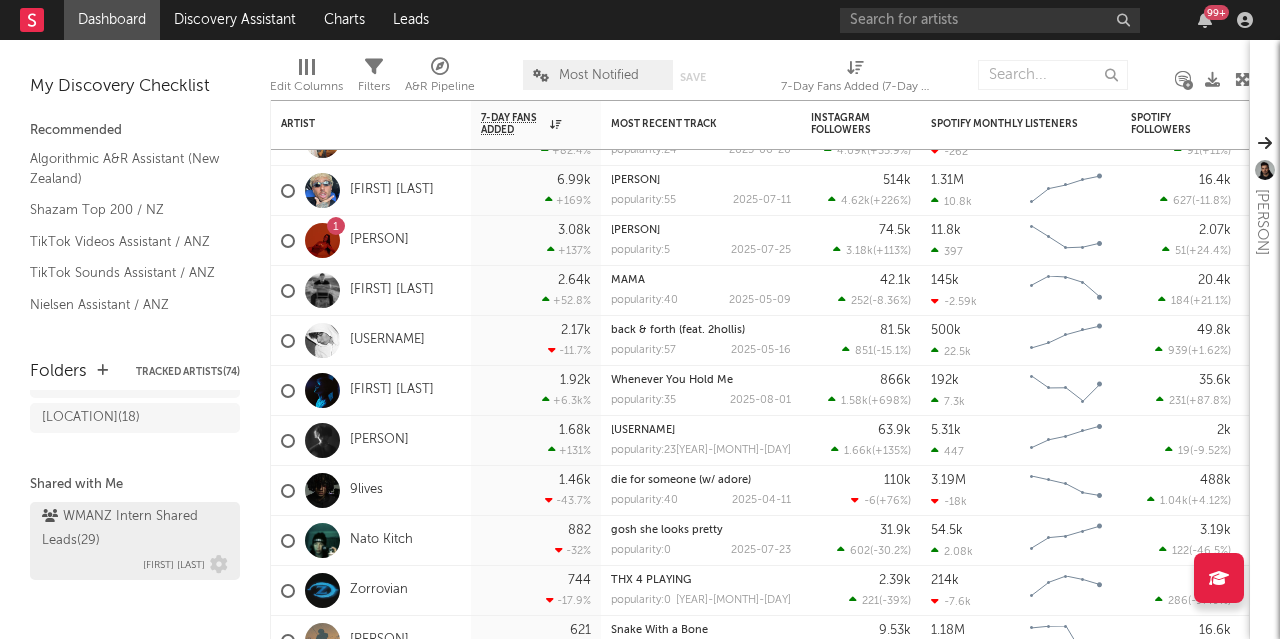 click on "WMANZ Intern Shared Leads ( 29 ) [FIRST] [LAST]" at bounding box center [135, 541] 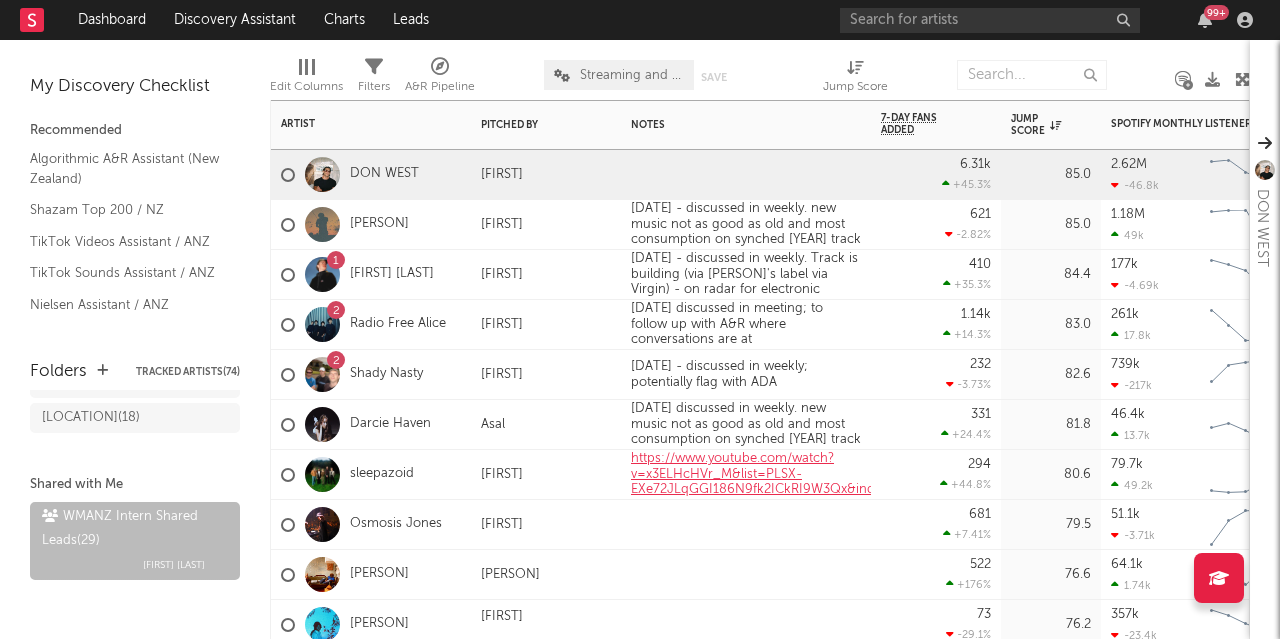 click on "1" at bounding box center (336, 261) 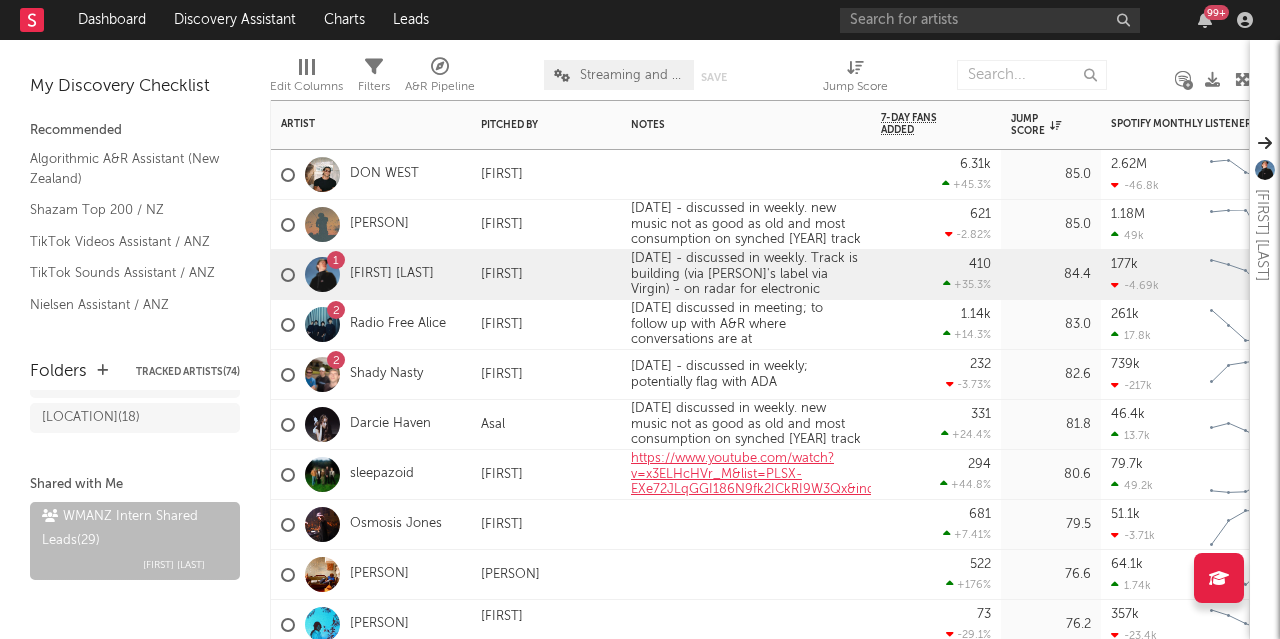 click on "1 [FIRST] [LAST]" at bounding box center (357, 275) 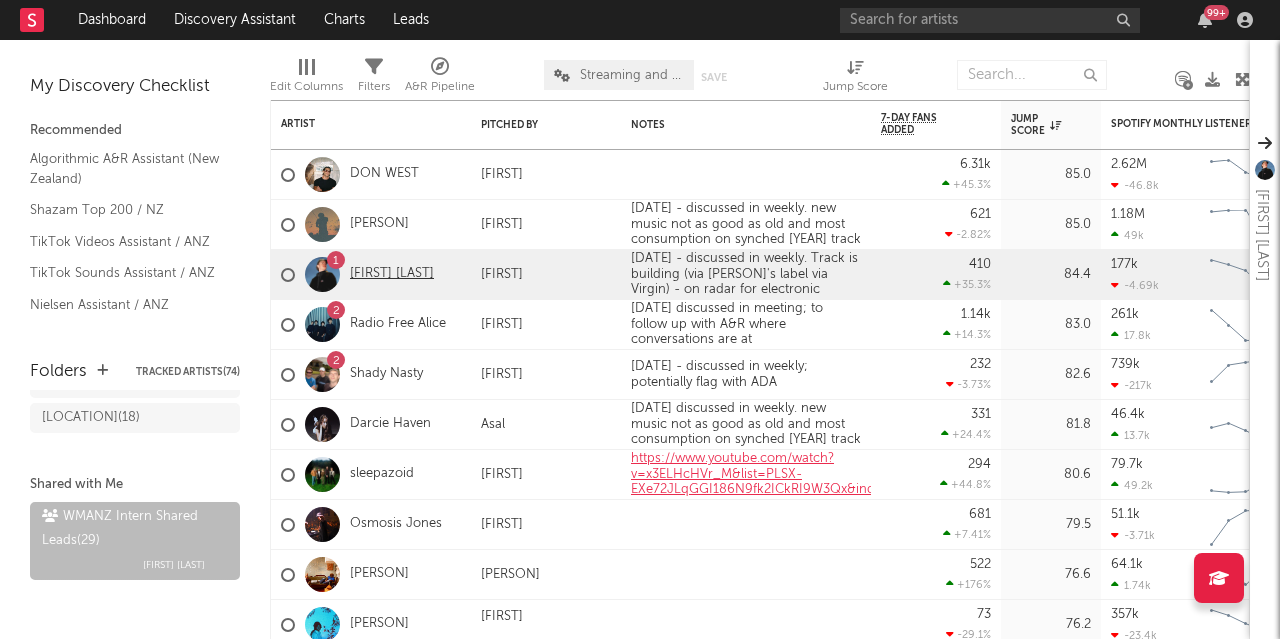click on "[FIRST] [LAST]" at bounding box center (392, 274) 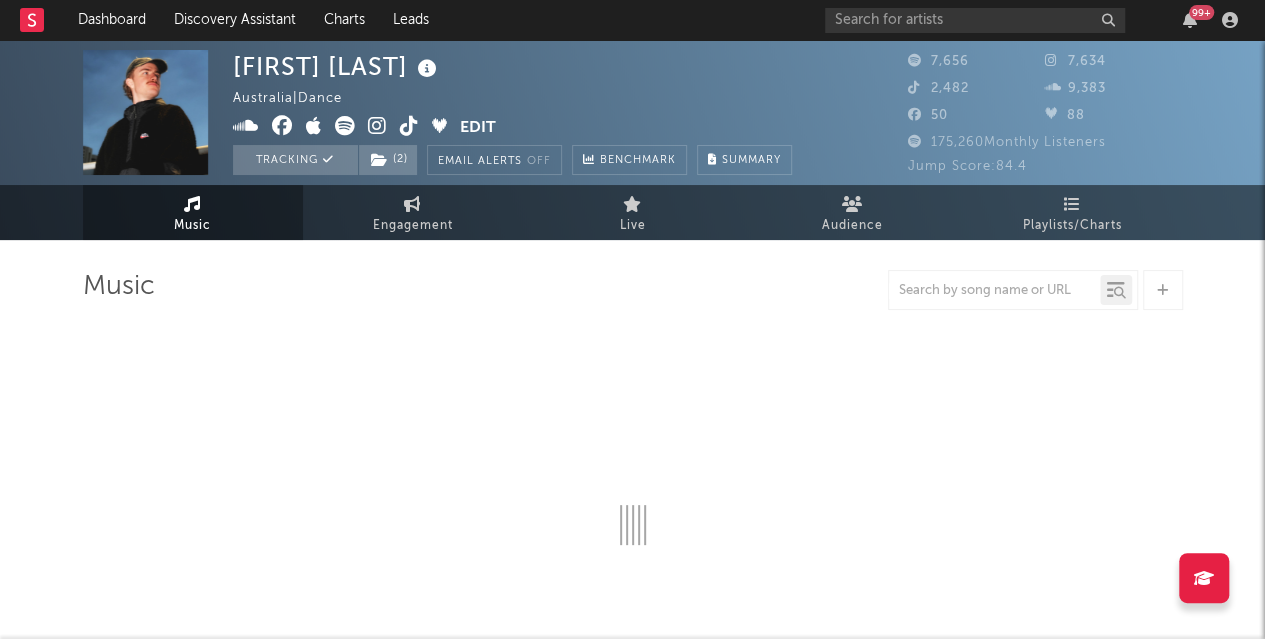 select on "6m" 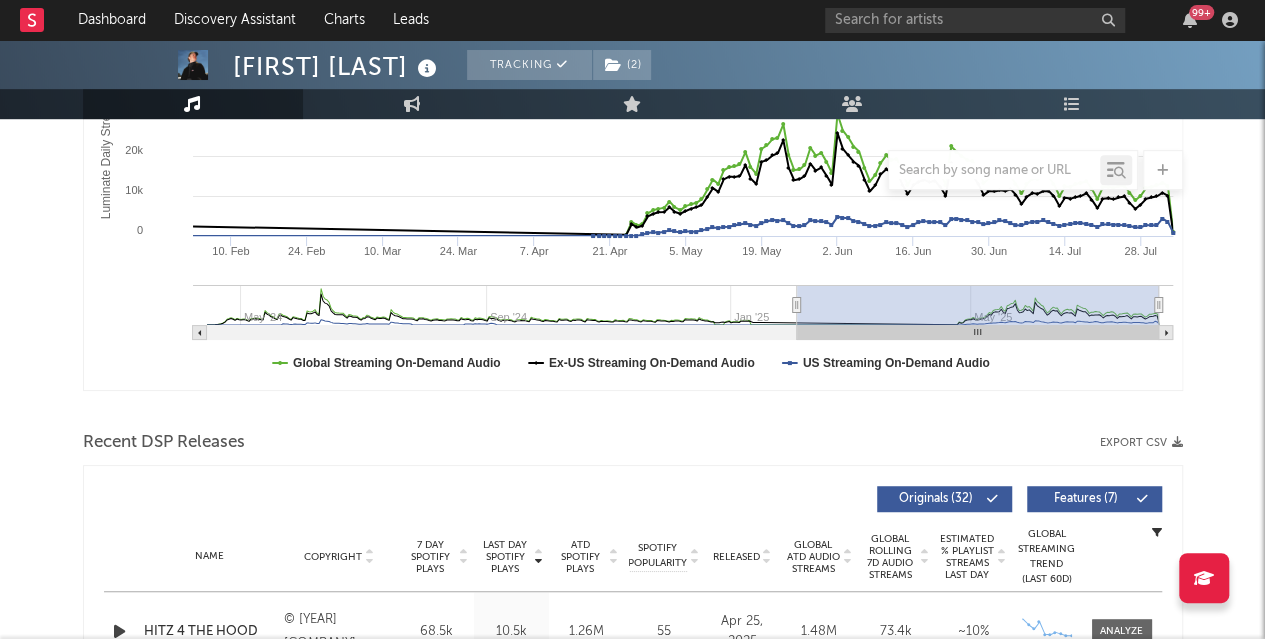 scroll, scrollTop: 353, scrollLeft: 0, axis: vertical 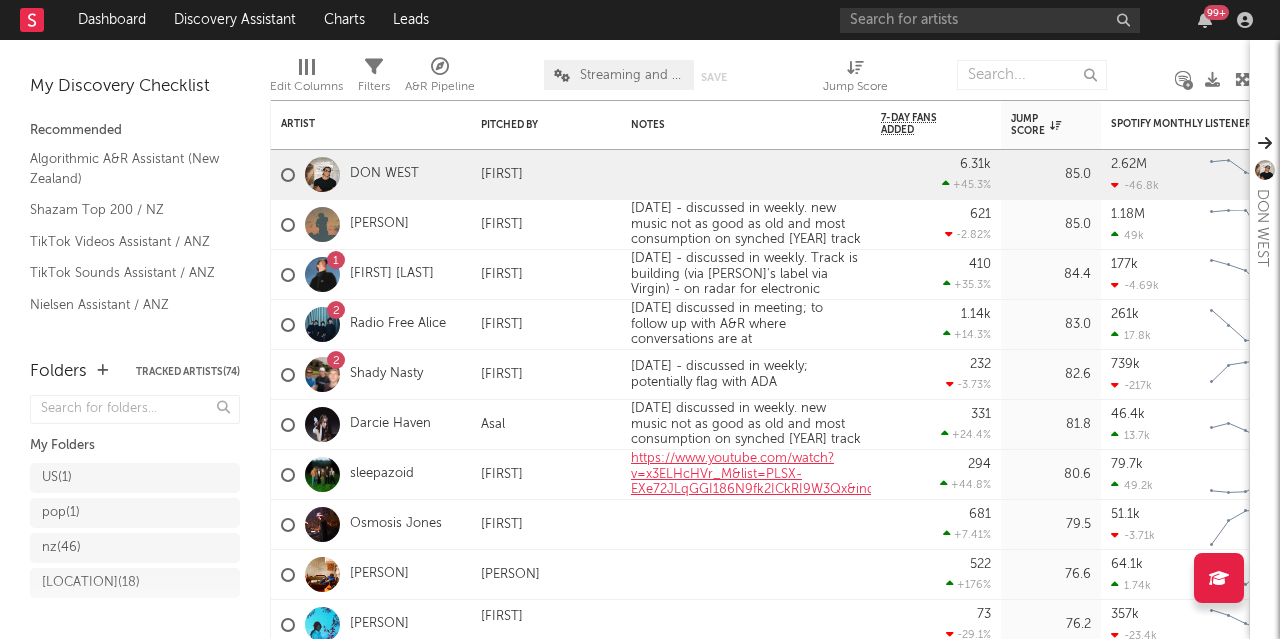 click at bounding box center [322, 274] 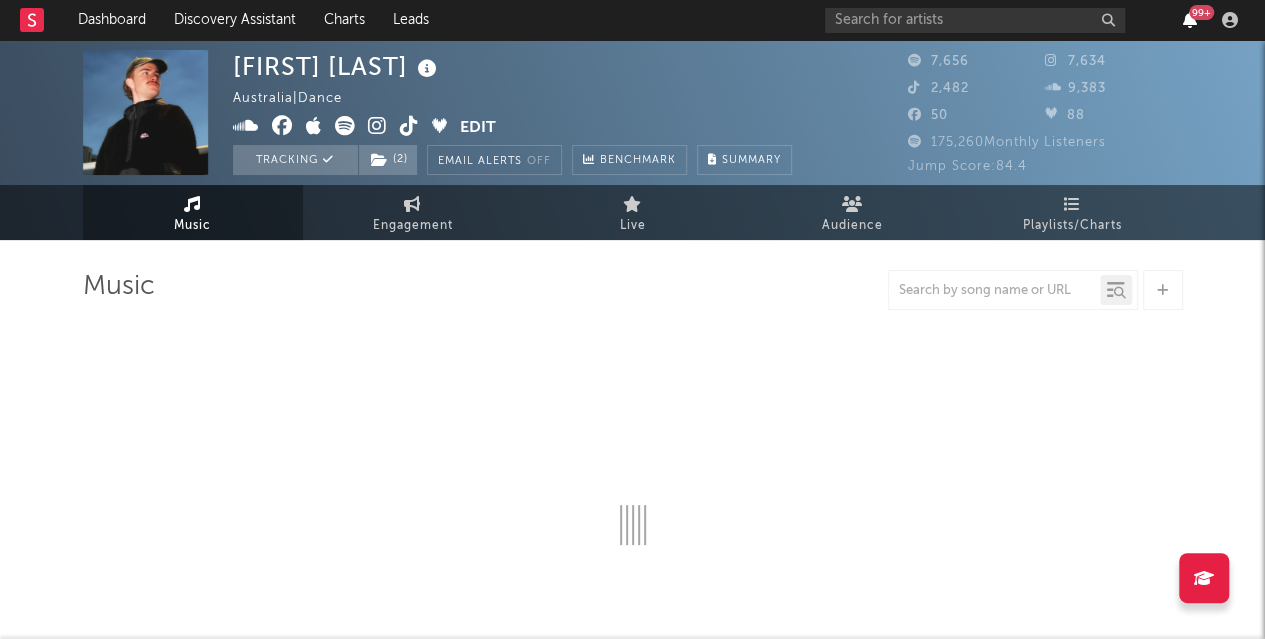 click at bounding box center [1190, 20] 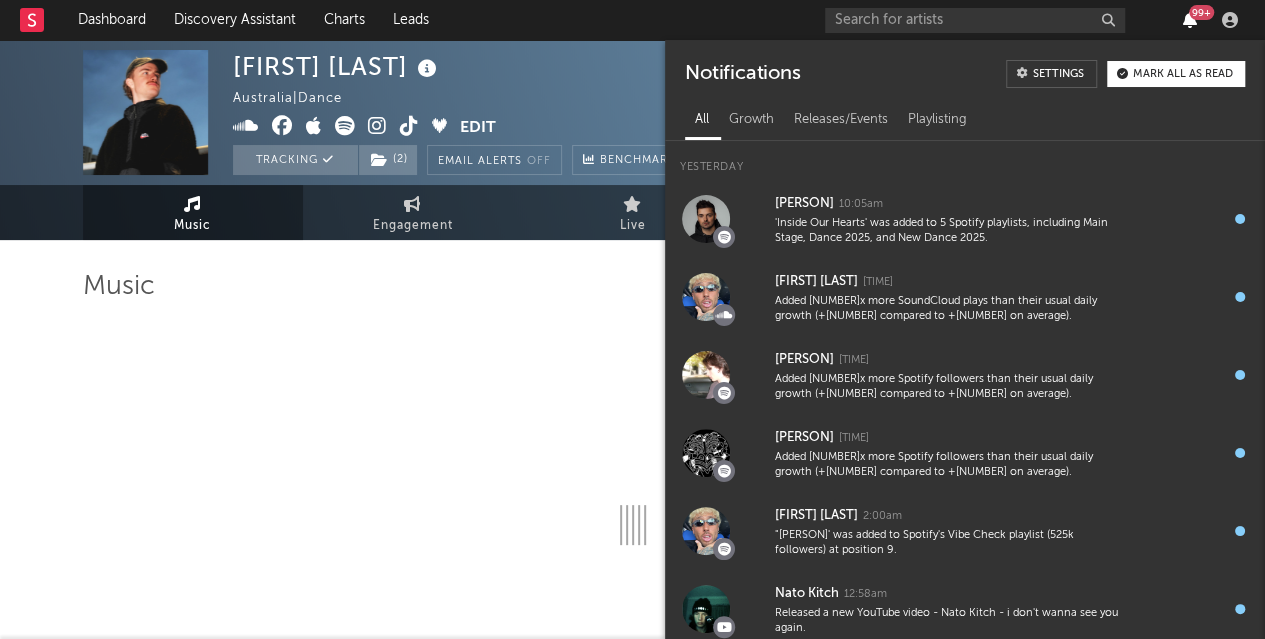 select on "6m" 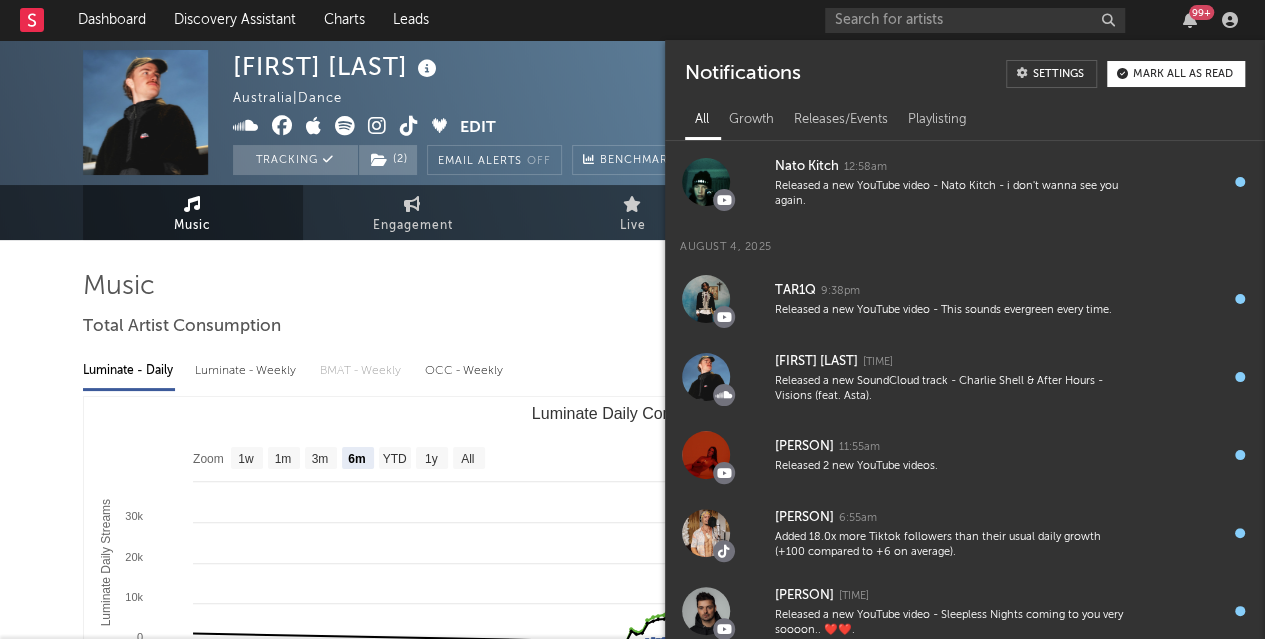 scroll, scrollTop: 459, scrollLeft: 0, axis: vertical 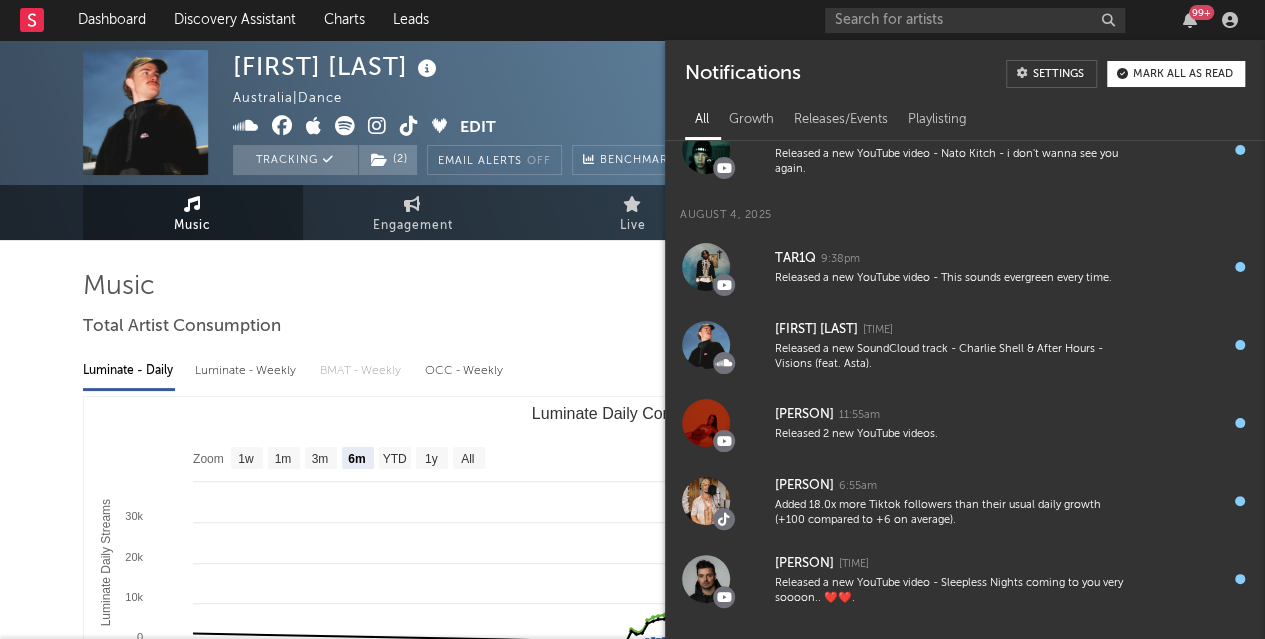 click on "Music Total Artist Consumption Luminate - Daily Luminate - Weekly BMAT - Weekly OCC - Weekly Zoom 1w 1m 3m 6m YTD 1y All [YEAR]-[MONTH]-[DAY] [YEAR]-[MONTH]-[DAY] Created with Highcharts 10.3.3 Luminate Daily Streams Luminate Daily Consumption 10. Feb 24. Feb 10. Mar 24. Mar 7. Apr 21. Apr 5. May 19. May 2. Jun 16. Jun 30. Jun 14. Jul 28. Jul Jan '25 May '24 Sep '24 May '25 0 10k 20k 30k 40k Zoom 1w 1m 3m 6m YTD 1y All Feb 3, 2025 → Aug 3, 2025 Global Streaming On-Demand Audio Ex-US Streaming On-Demand Audio US Streaming On-Demand Audio Recent DSP Releases Export CSV Last Day Spotify Plays Copyright 7 Day Spotify Plays Last Day Spotify Plays ATD Spotify Plays Spotify Popularity Released Global ATD Audio Streams Global Rolling 7D Audio Streams Estimated % Playlist Streams Last Day Spotify Popularity Streams / 7d Growth Originals ( 32 ) Features ( 7 ) Name Copyright Label Album Names Composer Names 7 Day Spotify Plays Last Day Spotify Plays ATD Spotify Plays Spotify Popularity Total US Streams Total US SES Released Name" at bounding box center [633, 1515] 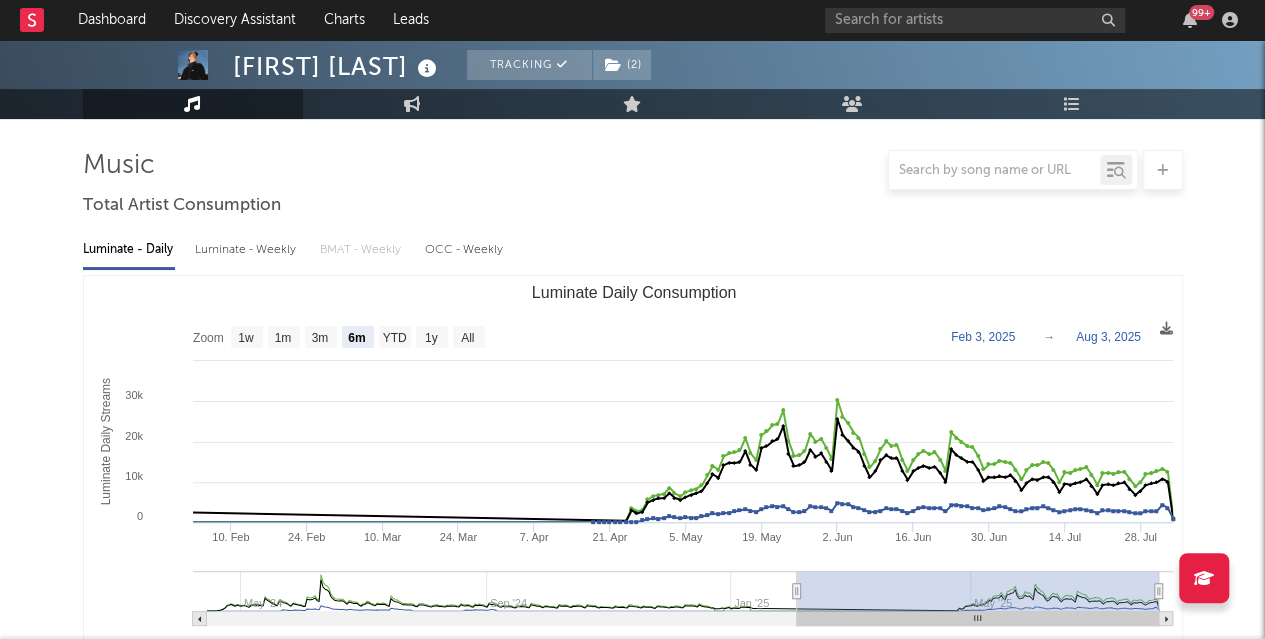 scroll, scrollTop: 122, scrollLeft: 0, axis: vertical 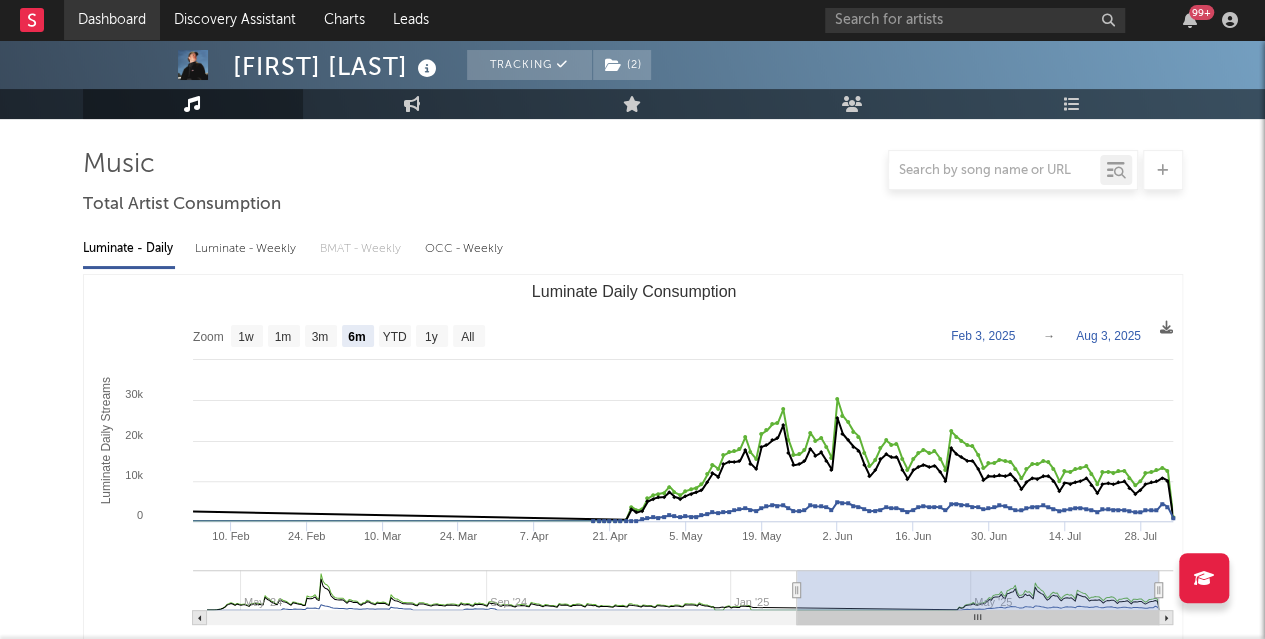 click on "Dashboard" at bounding box center [112, 20] 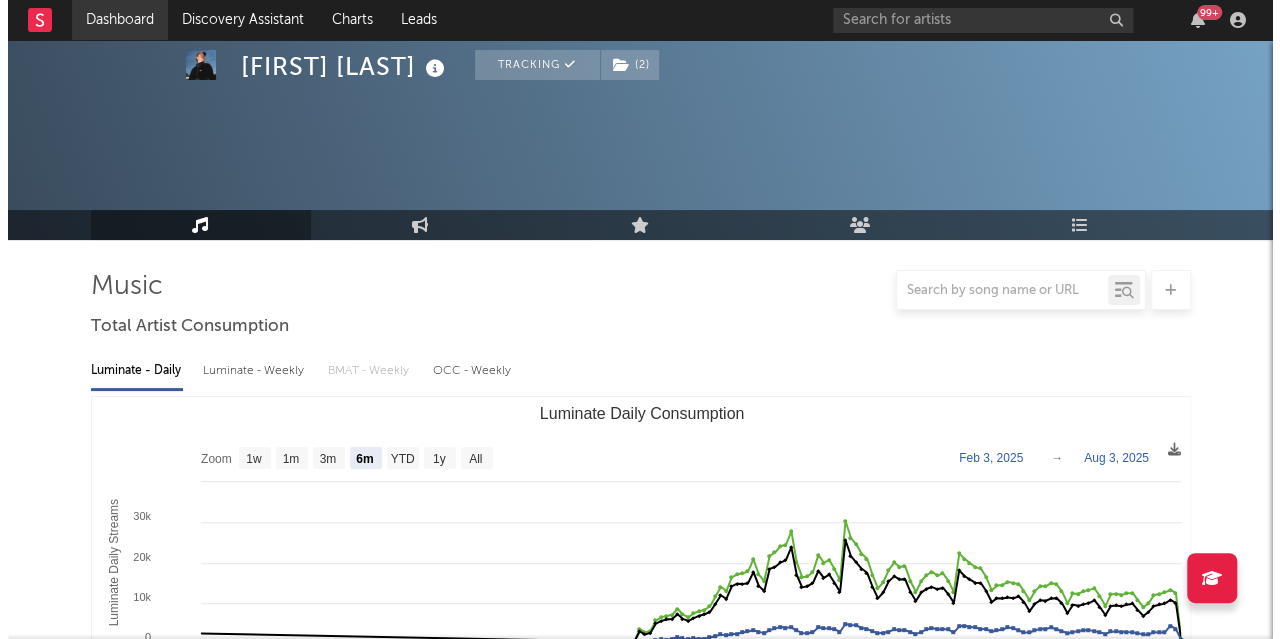 scroll, scrollTop: 0, scrollLeft: 0, axis: both 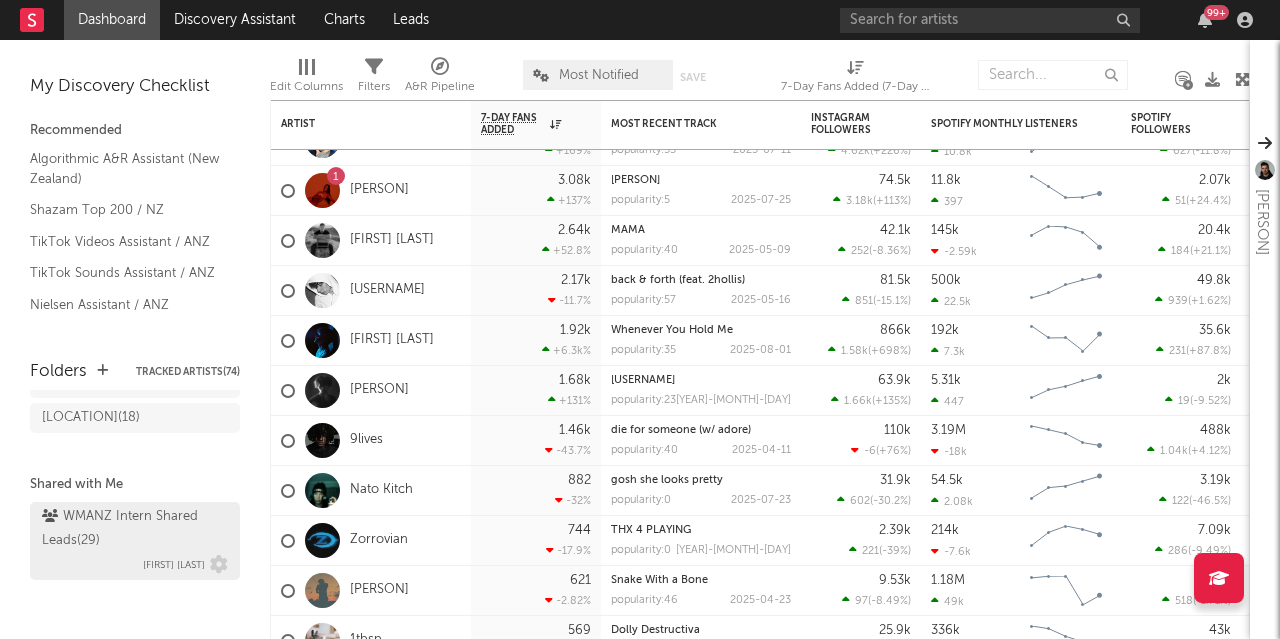 click on "WMANZ Intern Shared Leads ( 29 )" at bounding box center (132, 529) 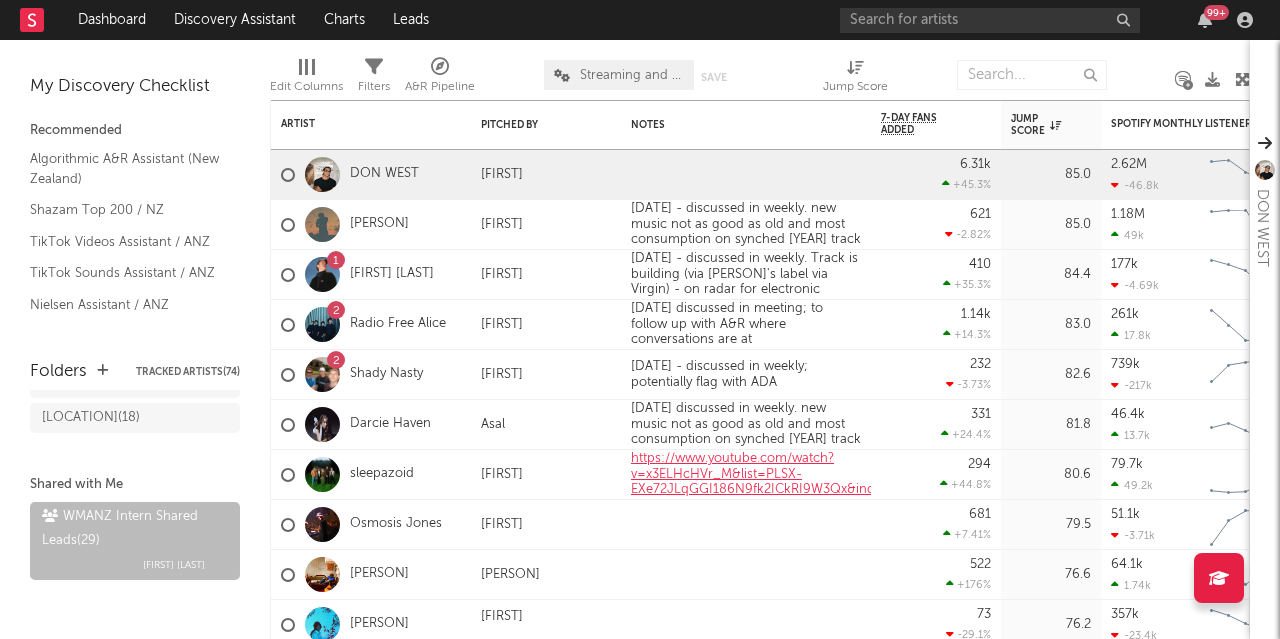 scroll, scrollTop: 5, scrollLeft: 0, axis: vertical 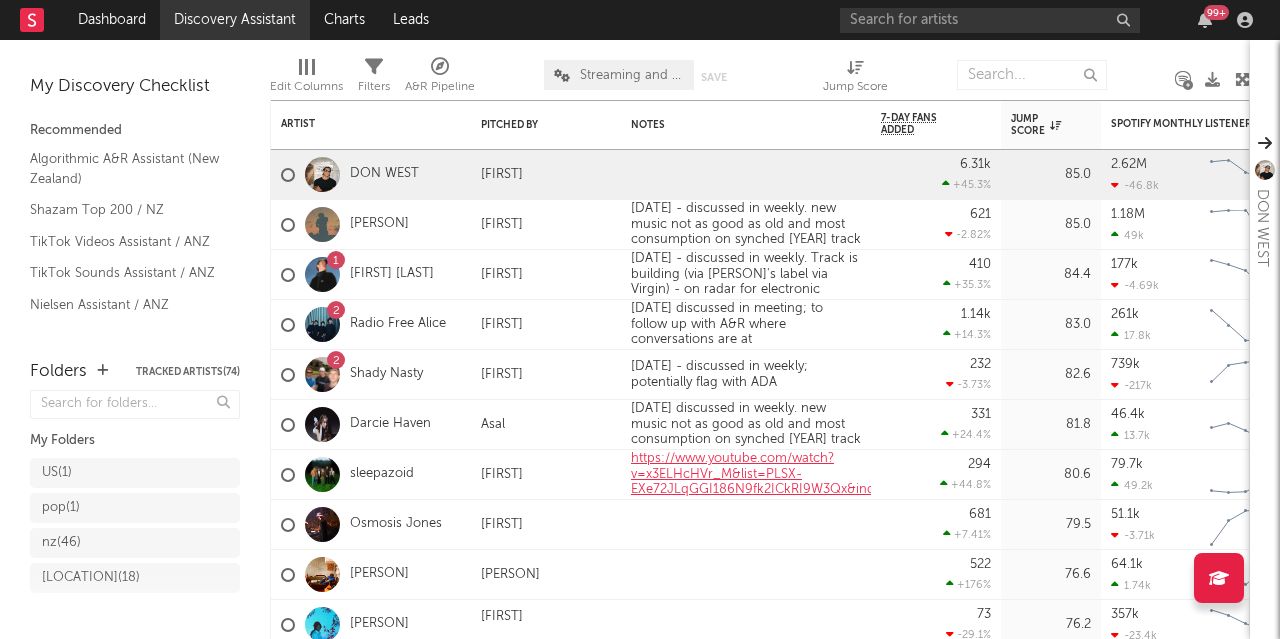 click on "Discovery Assistant" at bounding box center (235, 20) 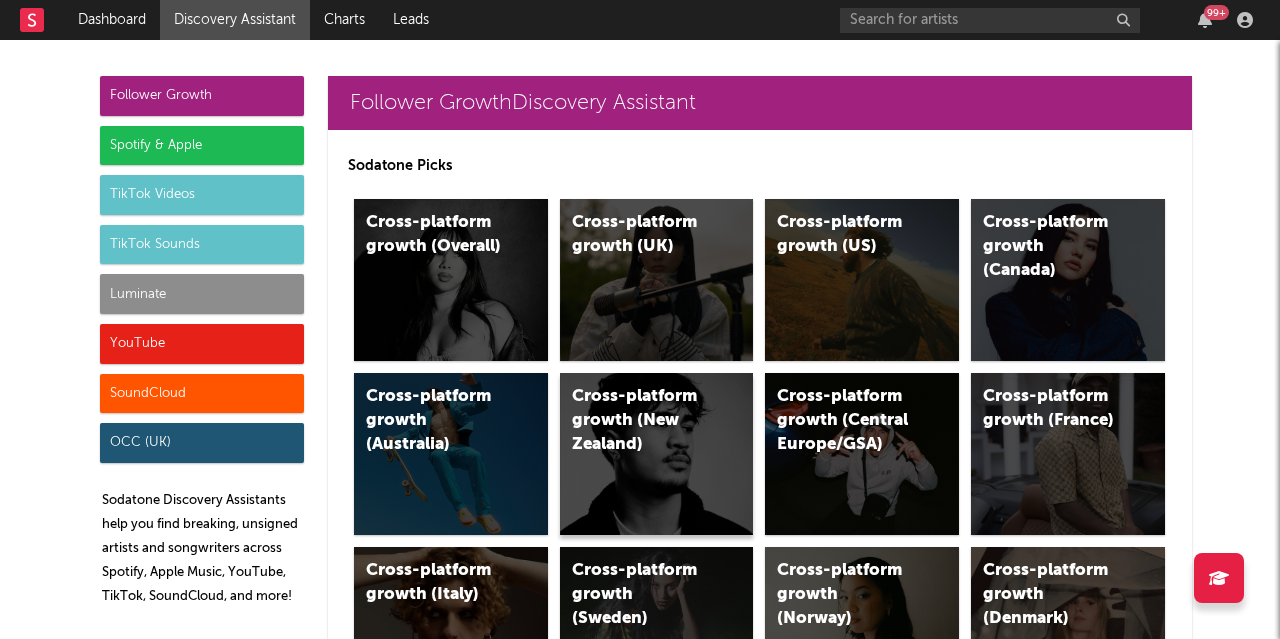 click on "Cross-platform growth (New Zealand)" at bounding box center (640, 421) 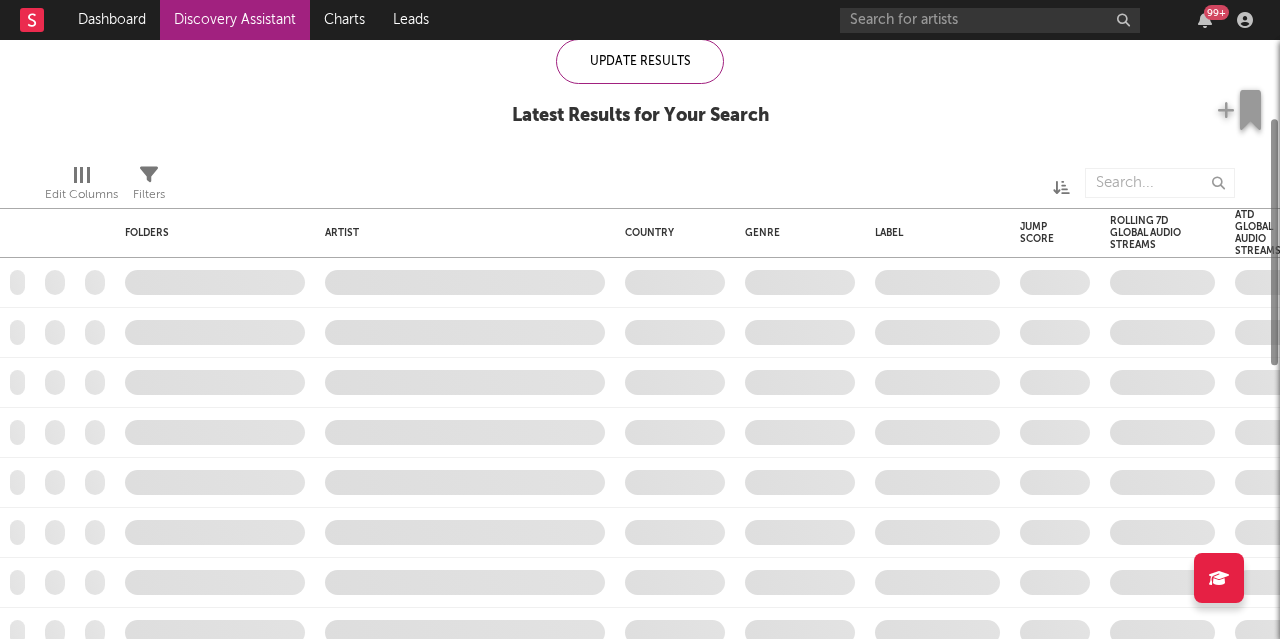 checkbox on "true" 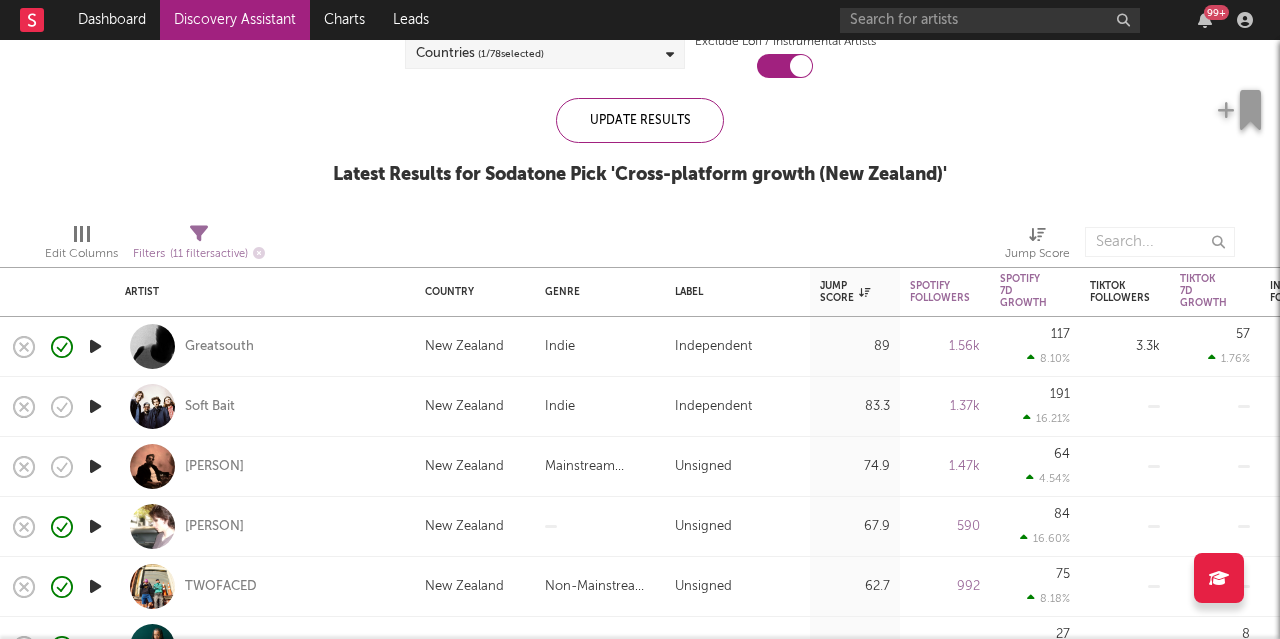 click at bounding box center (95, 346) 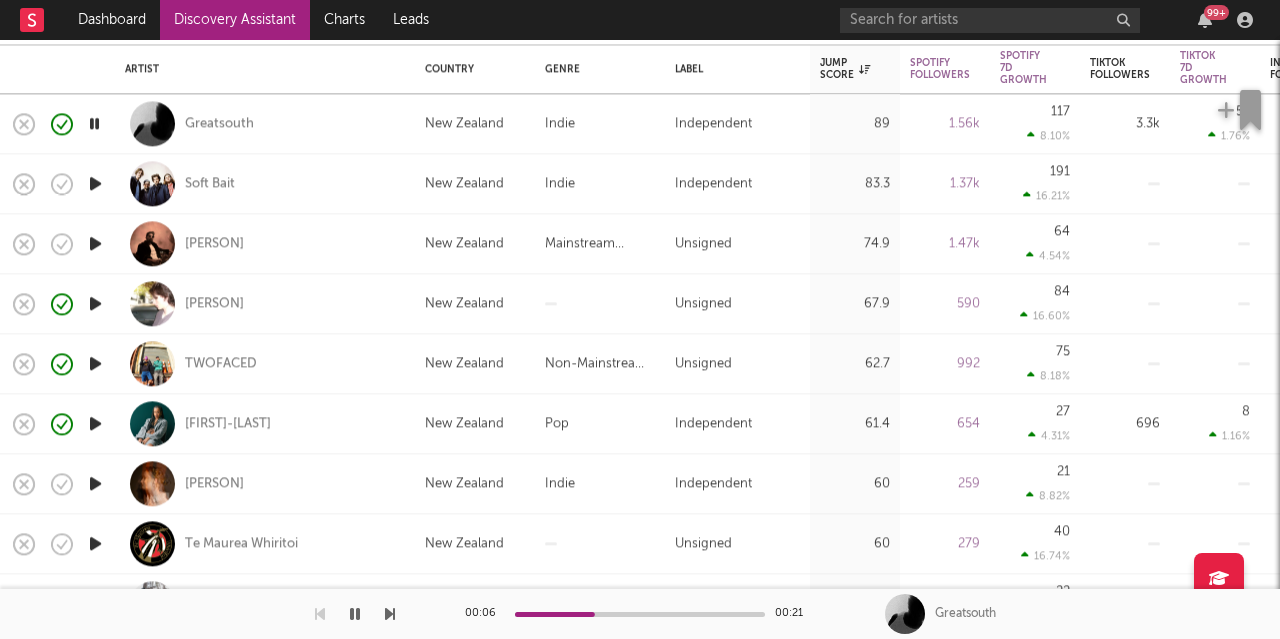 click at bounding box center (95, 183) 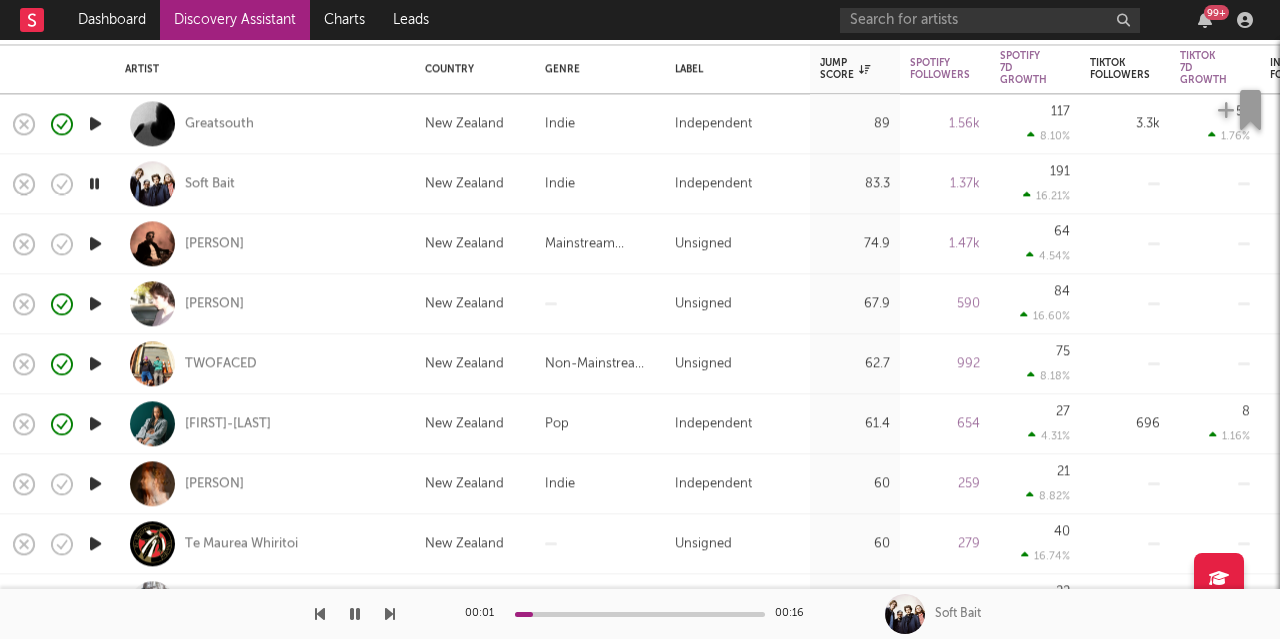 click at bounding box center [95, 243] 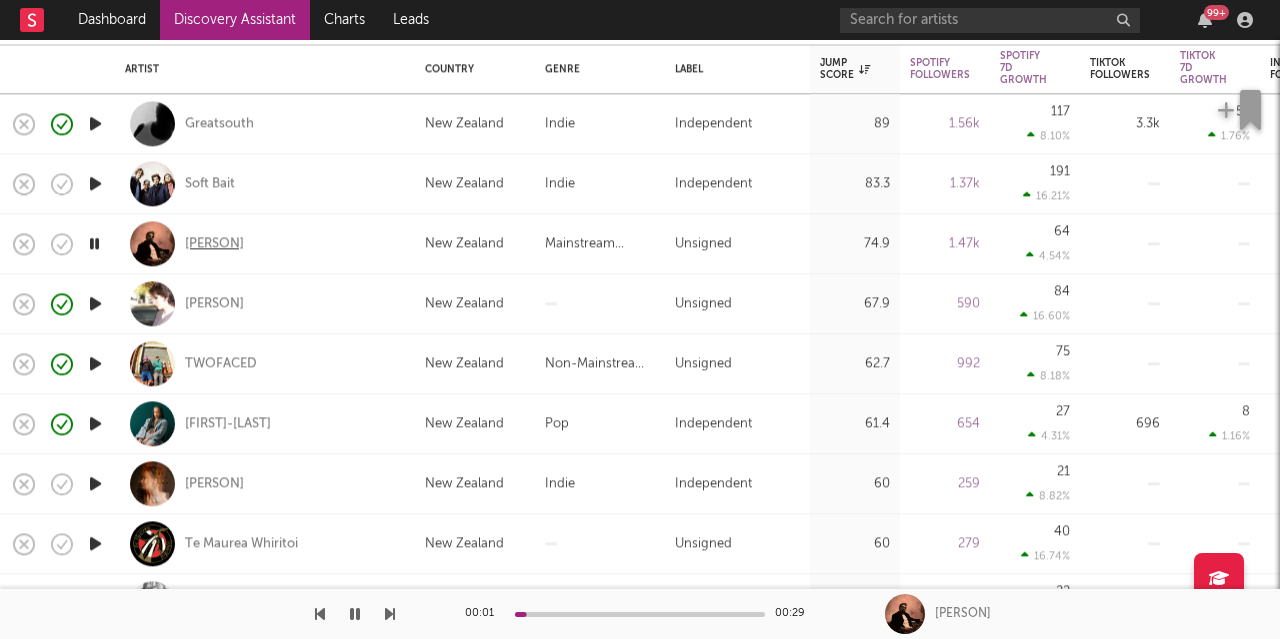 click on "[PERSON]" at bounding box center (214, 244) 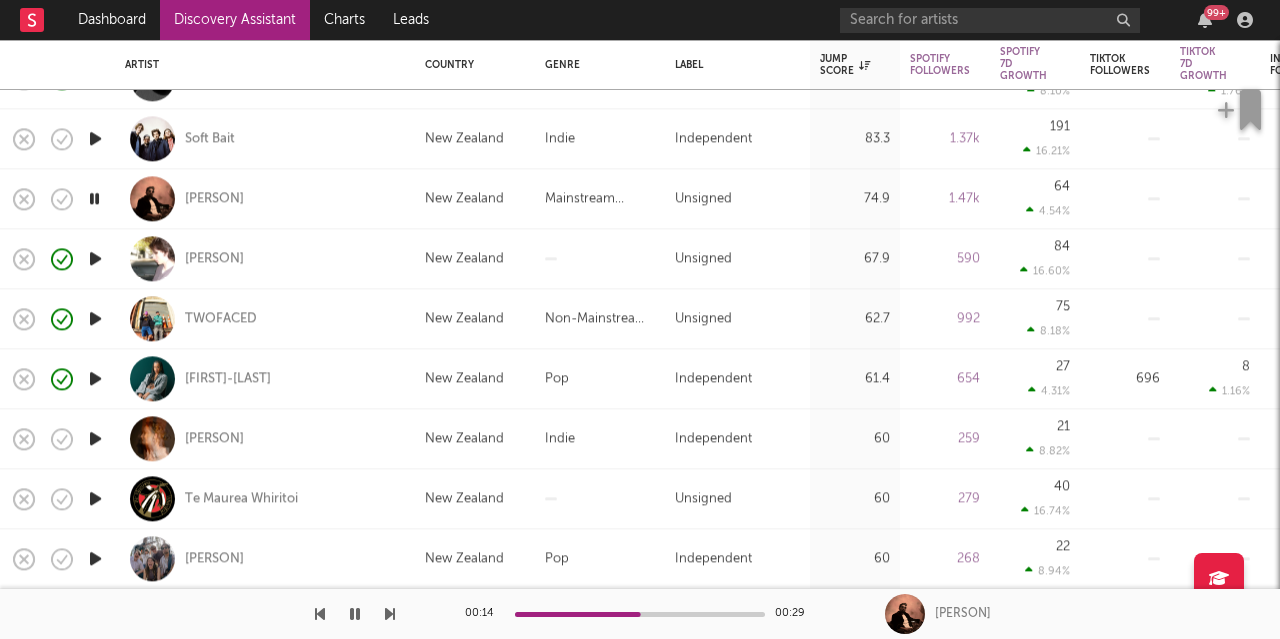click at bounding box center [95, 378] 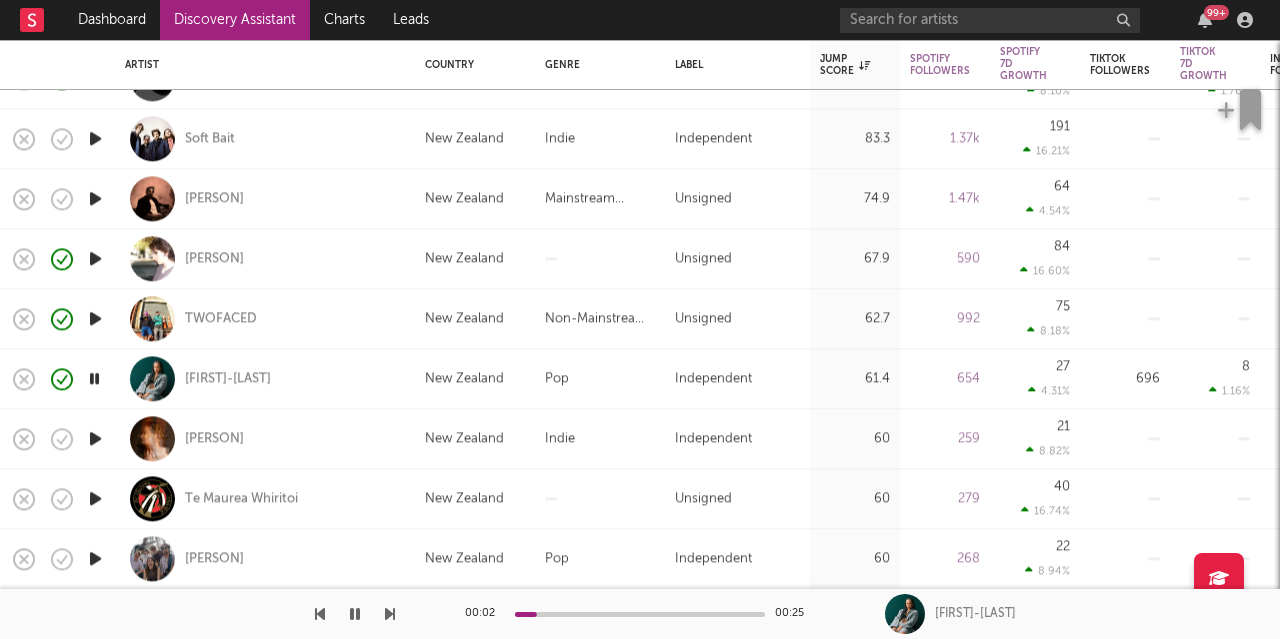 click at bounding box center (95, 438) 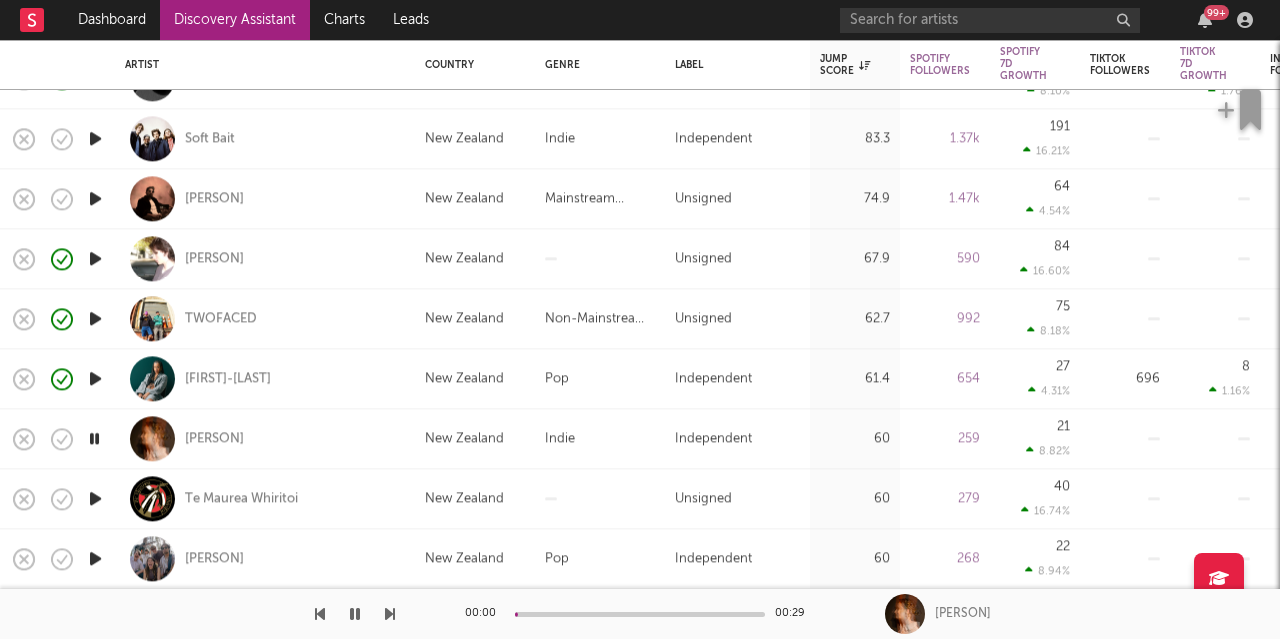 click at bounding box center [95, 498] 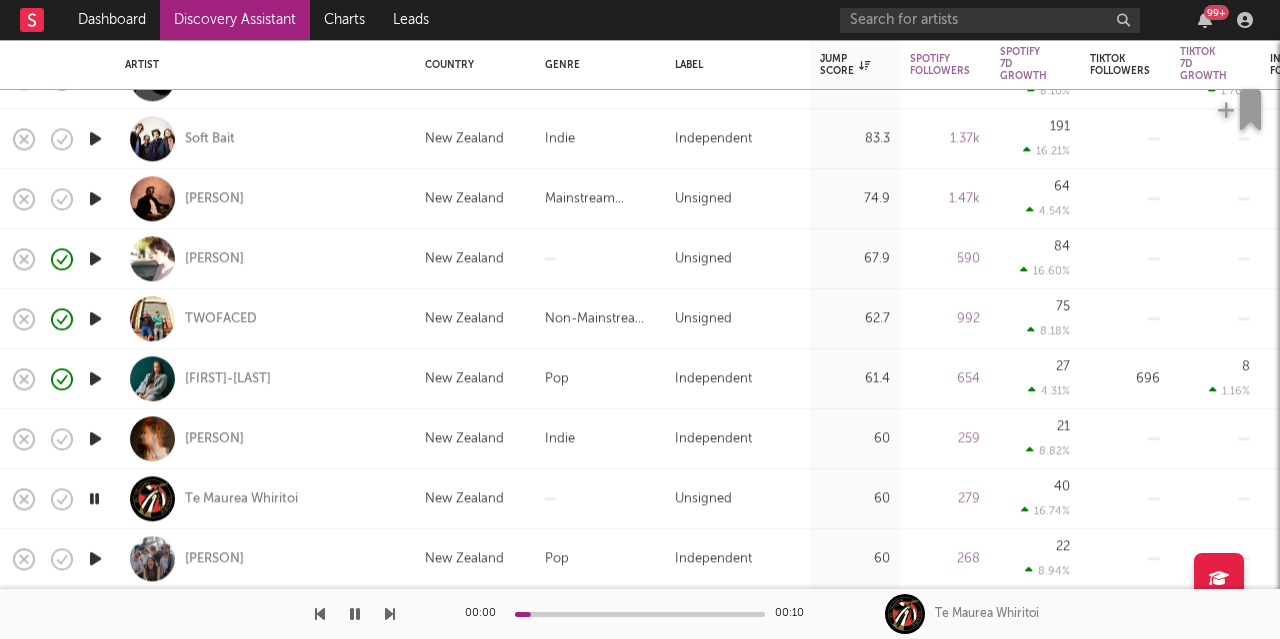 click at bounding box center (95, 558) 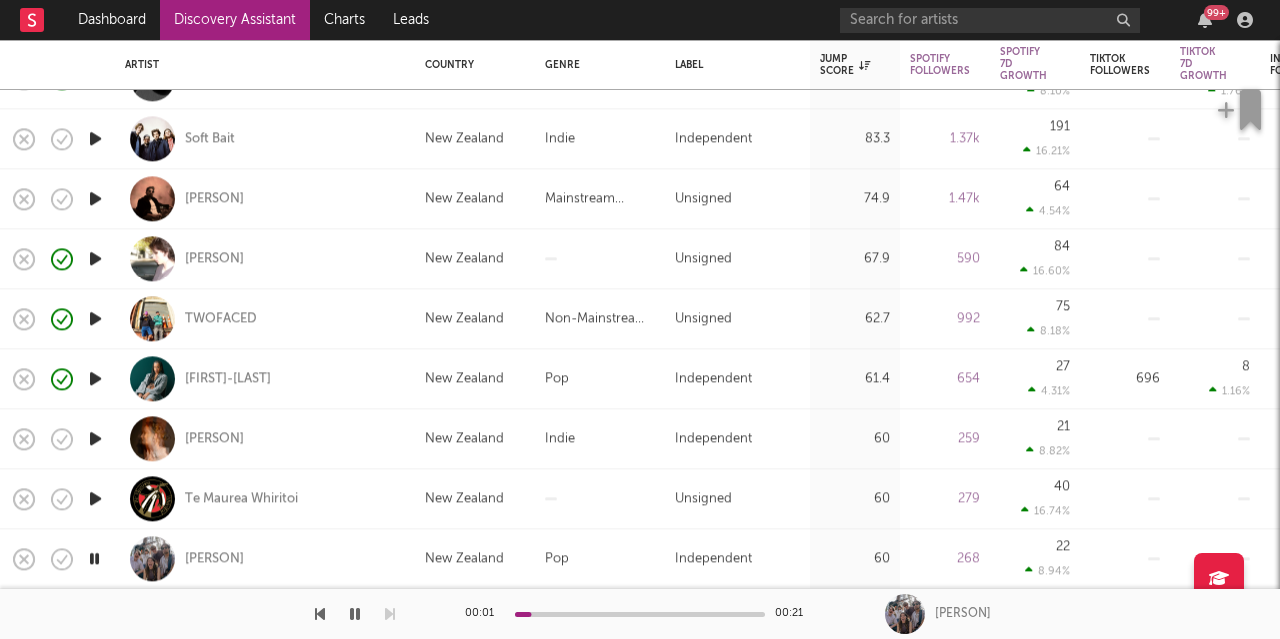 click on "[PERSON]" at bounding box center (265, 558) 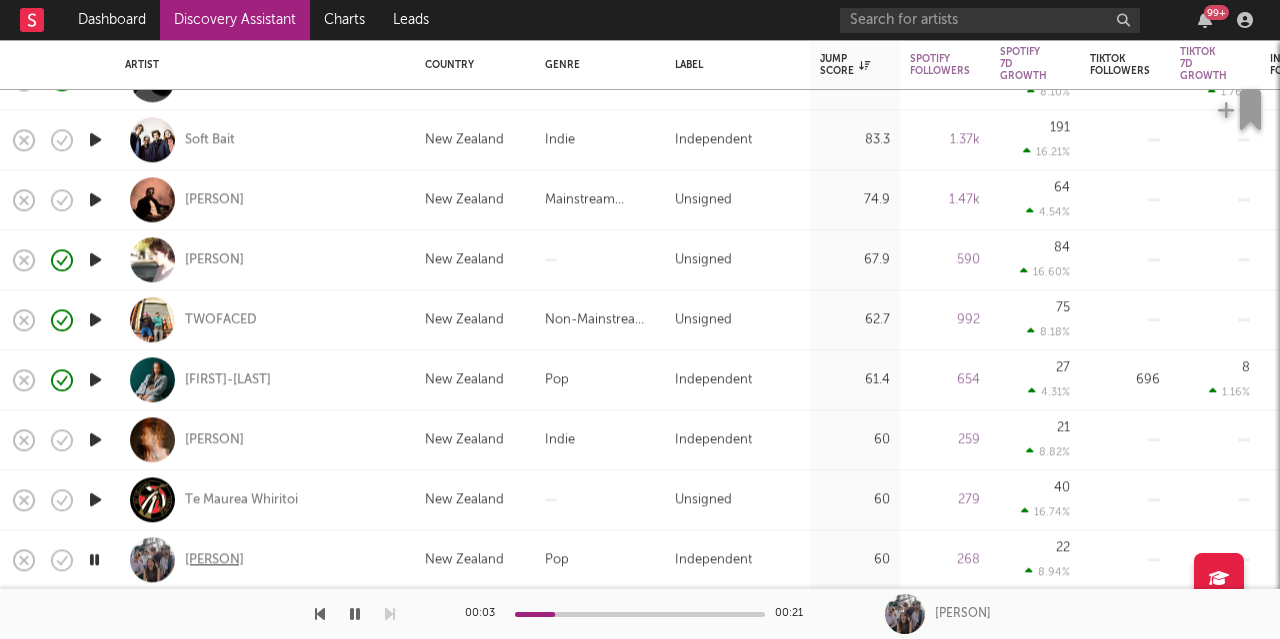 click on "[PERSON]" at bounding box center [214, 560] 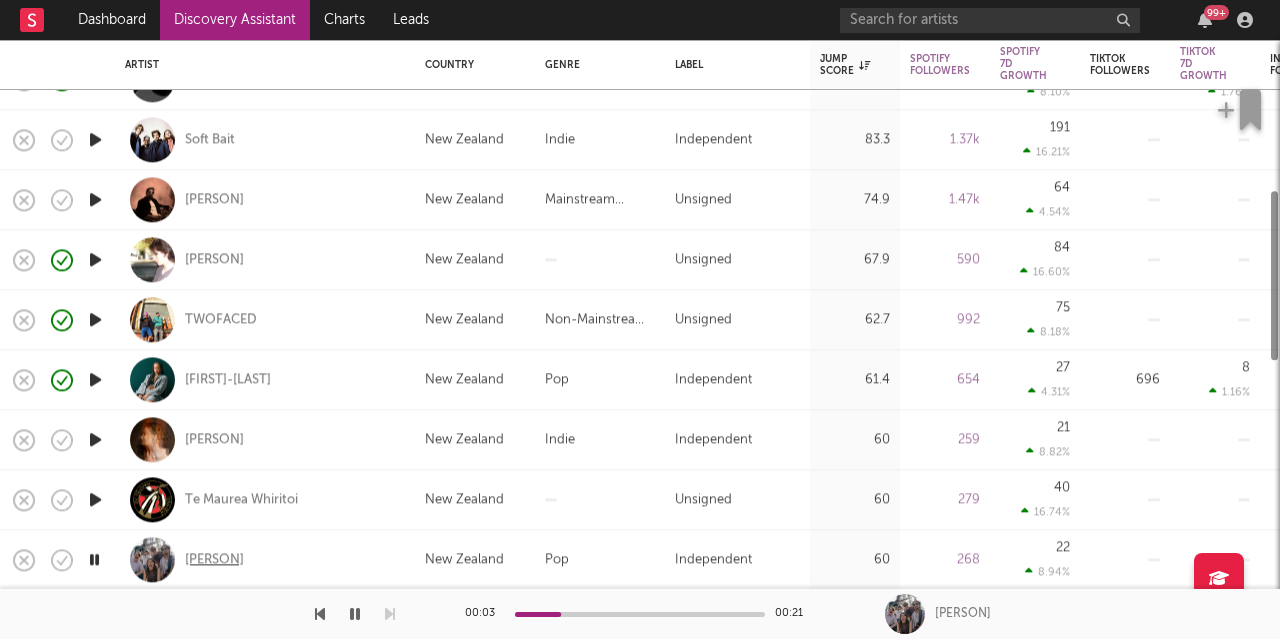 select on "1m" 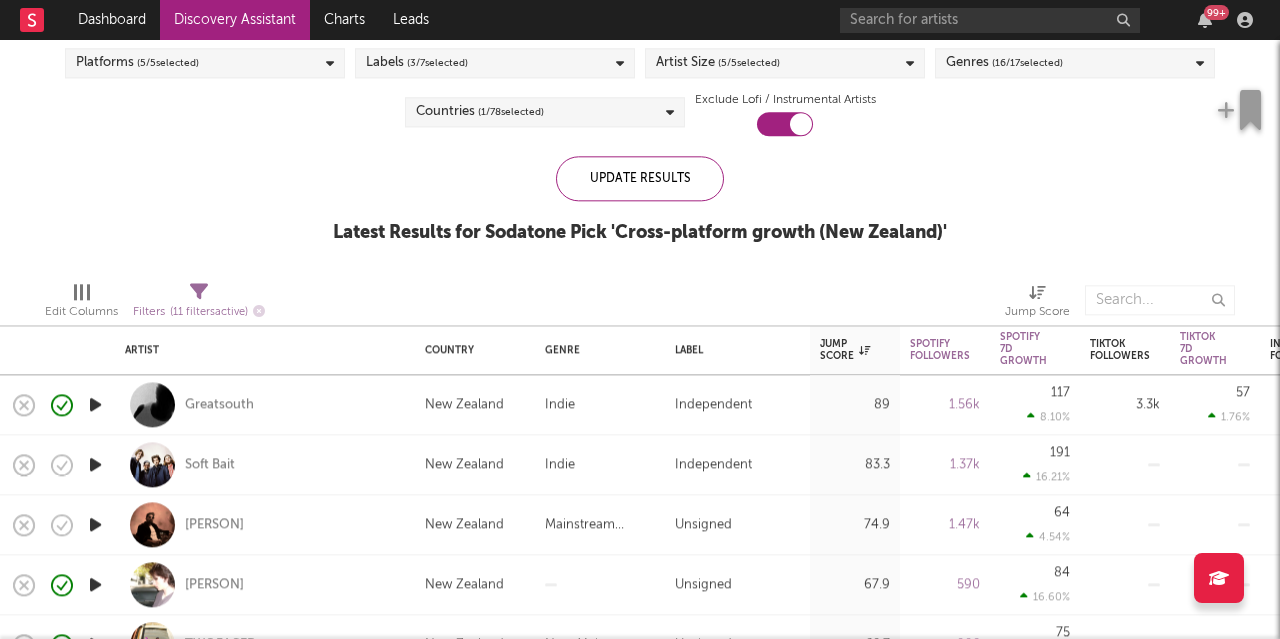 click at bounding box center (95, 465) 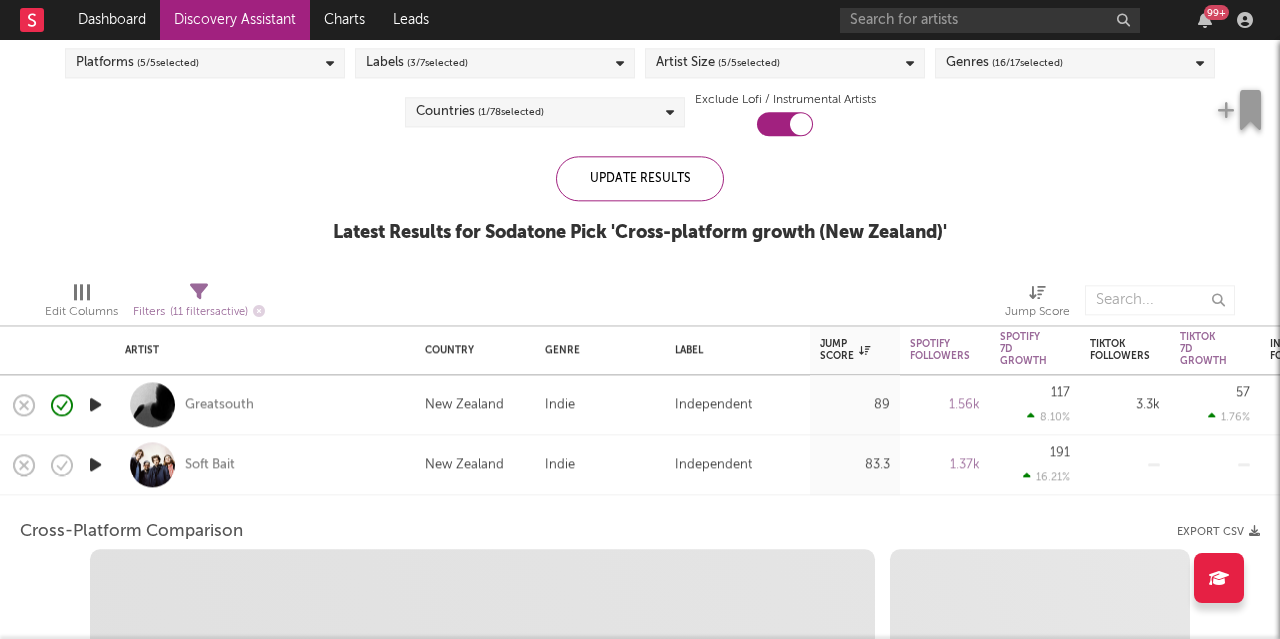 select on "1w" 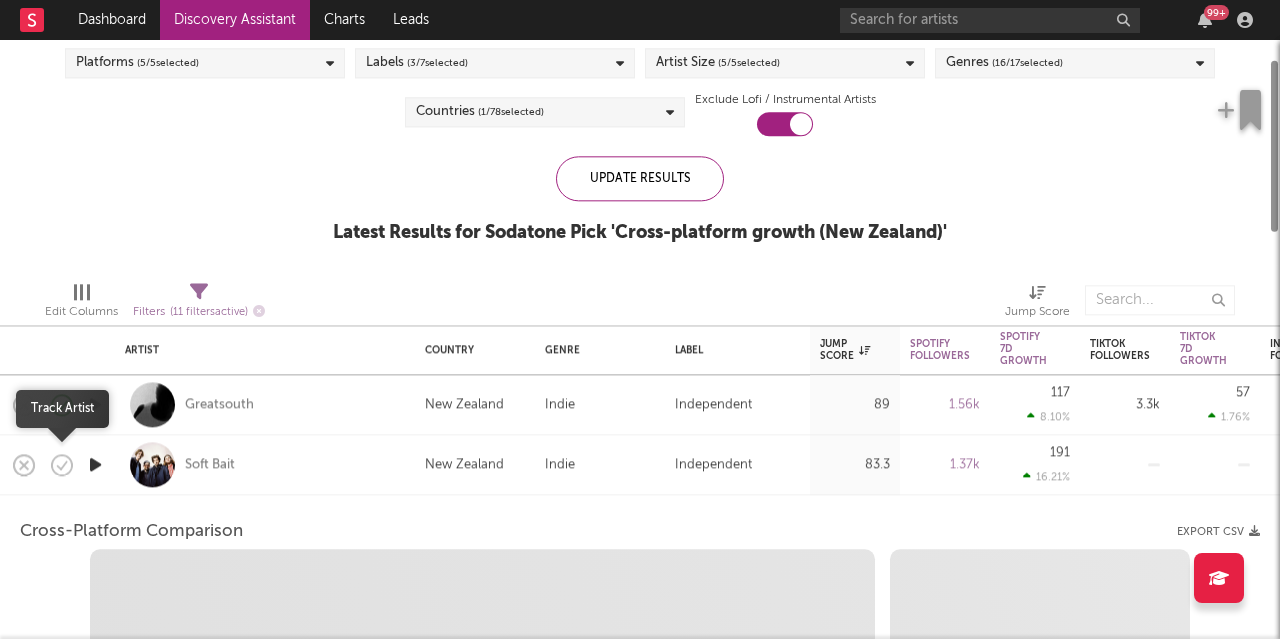 click 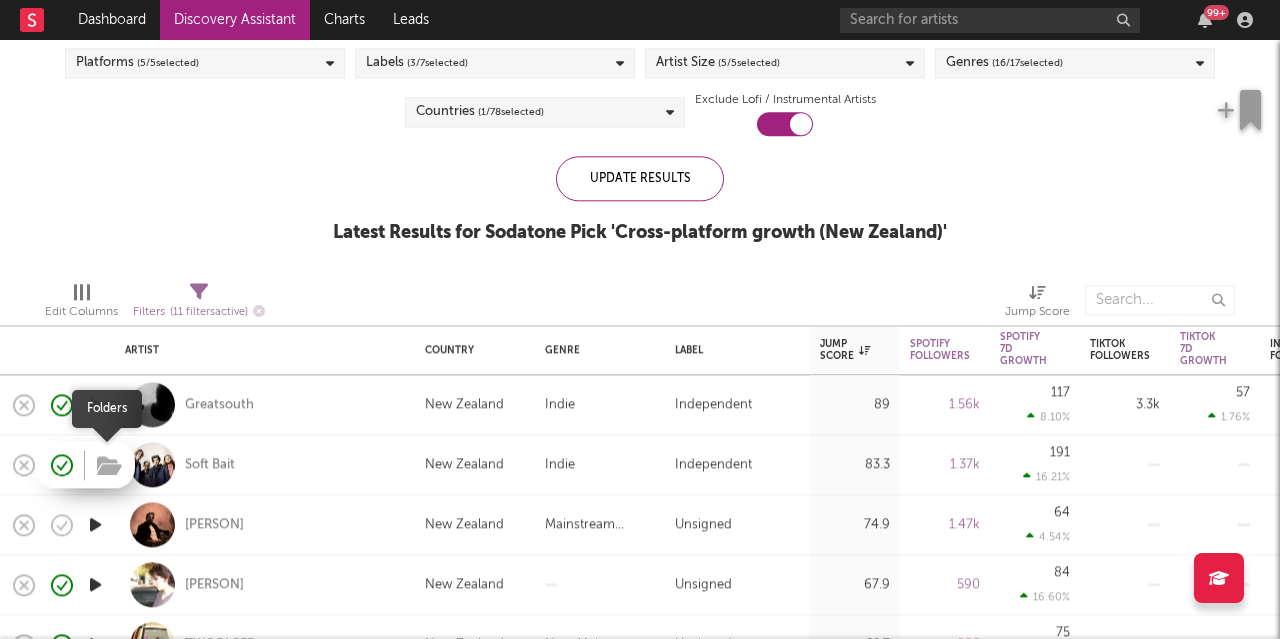 click at bounding box center [109, 466] 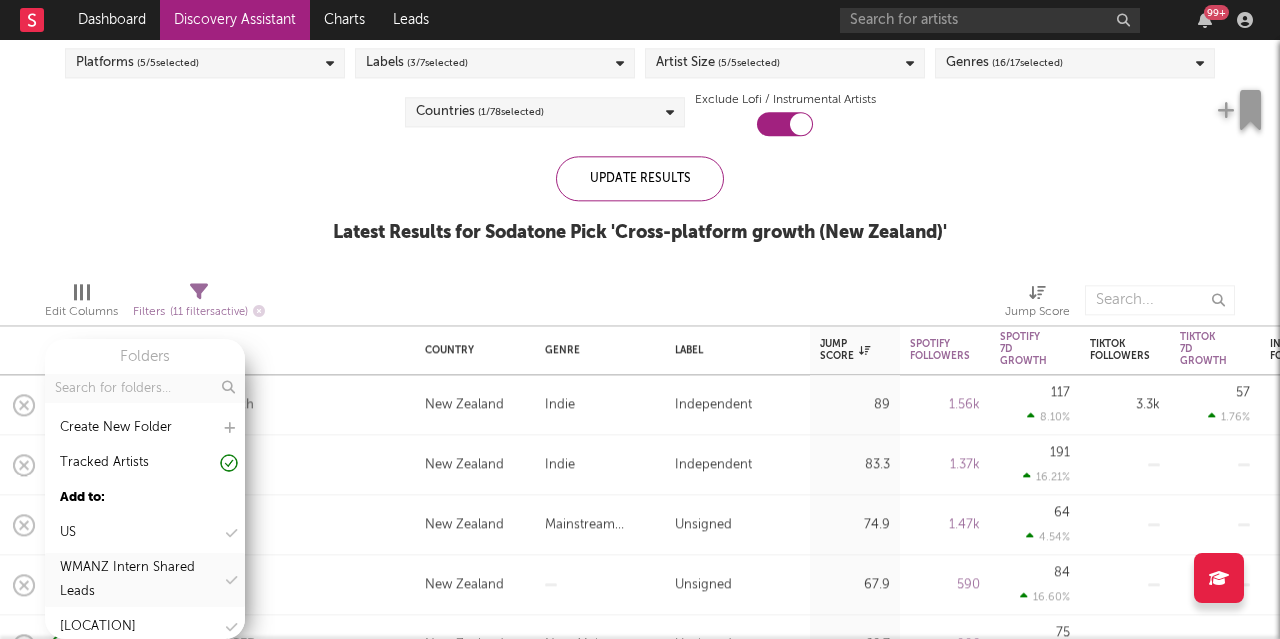 scroll, scrollTop: 84, scrollLeft: 0, axis: vertical 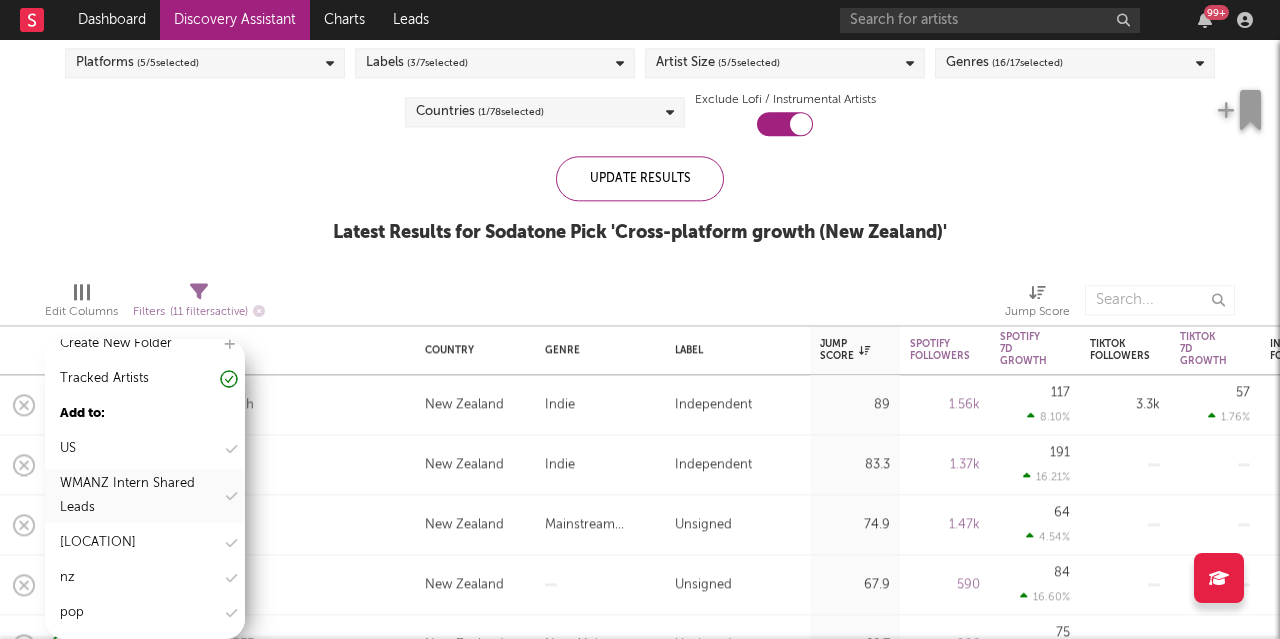 click on "nz" at bounding box center (145, 578) 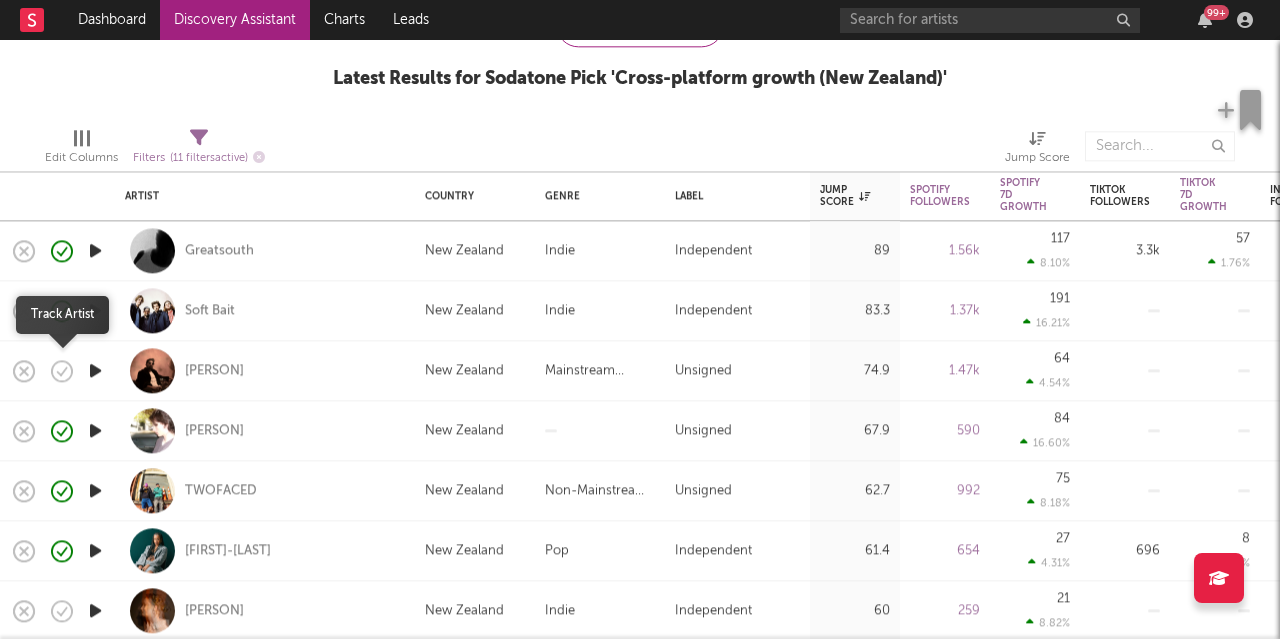 click 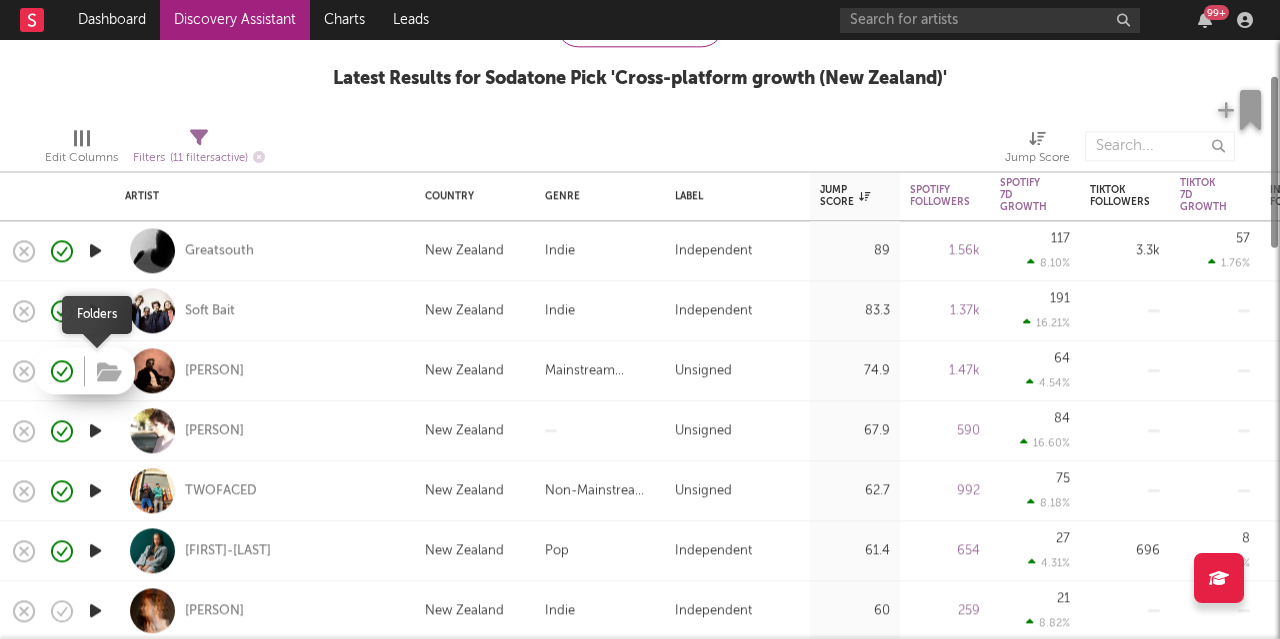 click at bounding box center [109, 372] 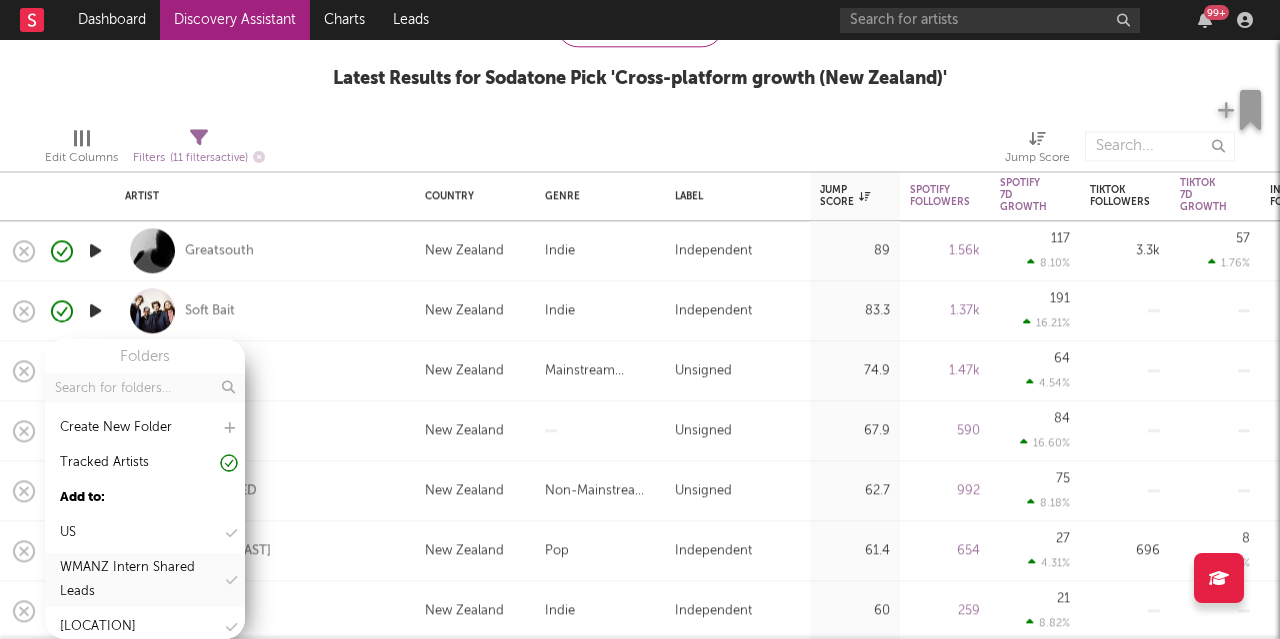 scroll, scrollTop: 84, scrollLeft: 0, axis: vertical 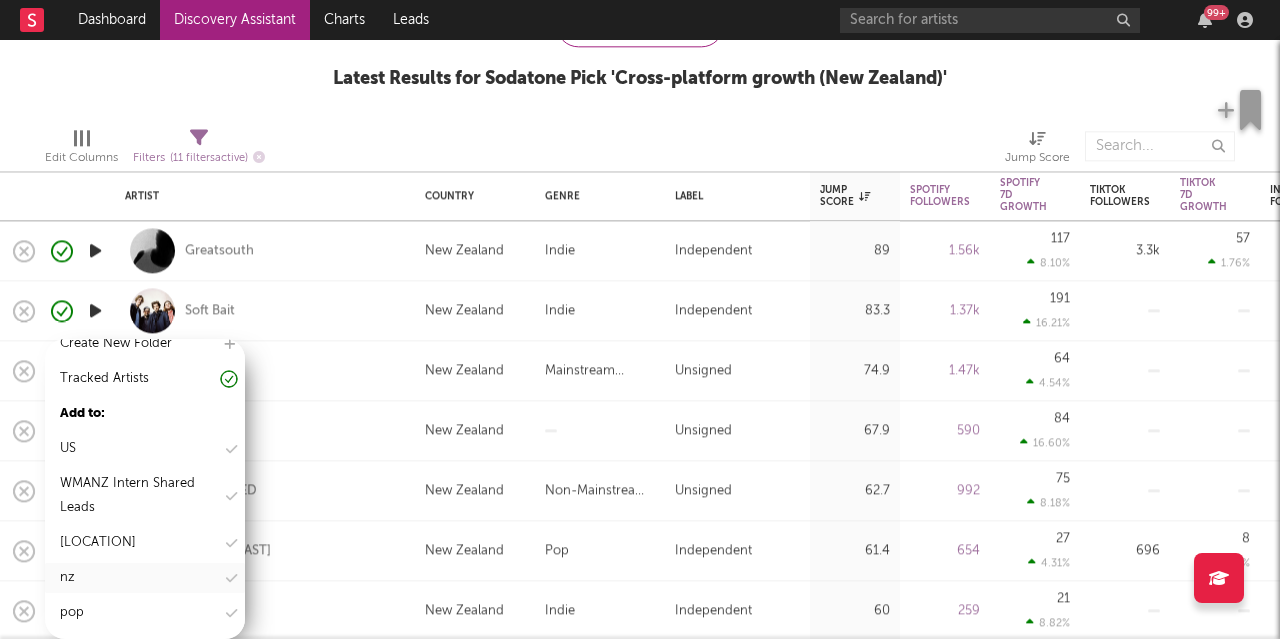 click on "nz" at bounding box center [145, 578] 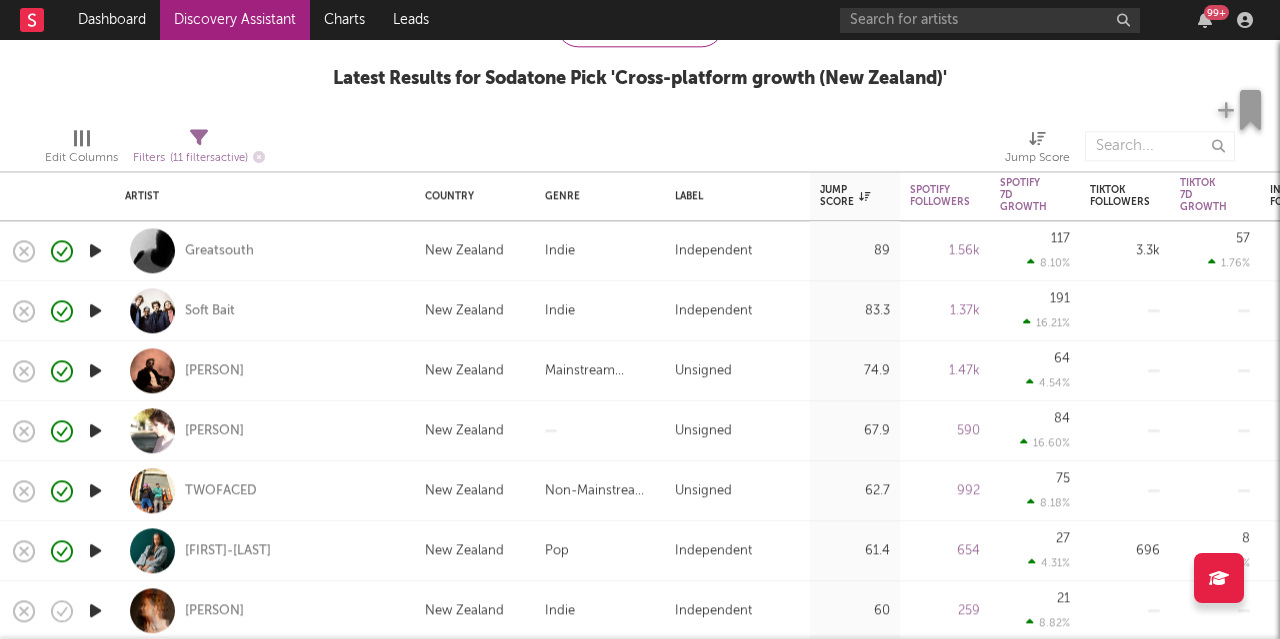 click on "[PERSON]" at bounding box center (265, 430) 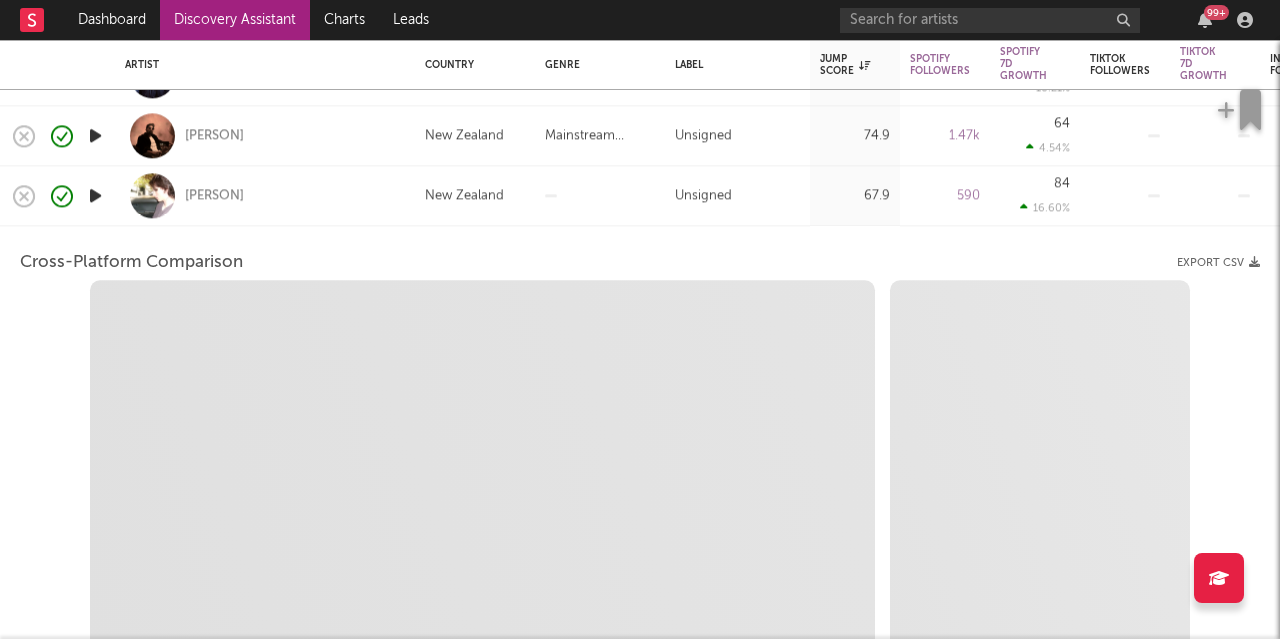 click on "[PERSON]" at bounding box center (265, 195) 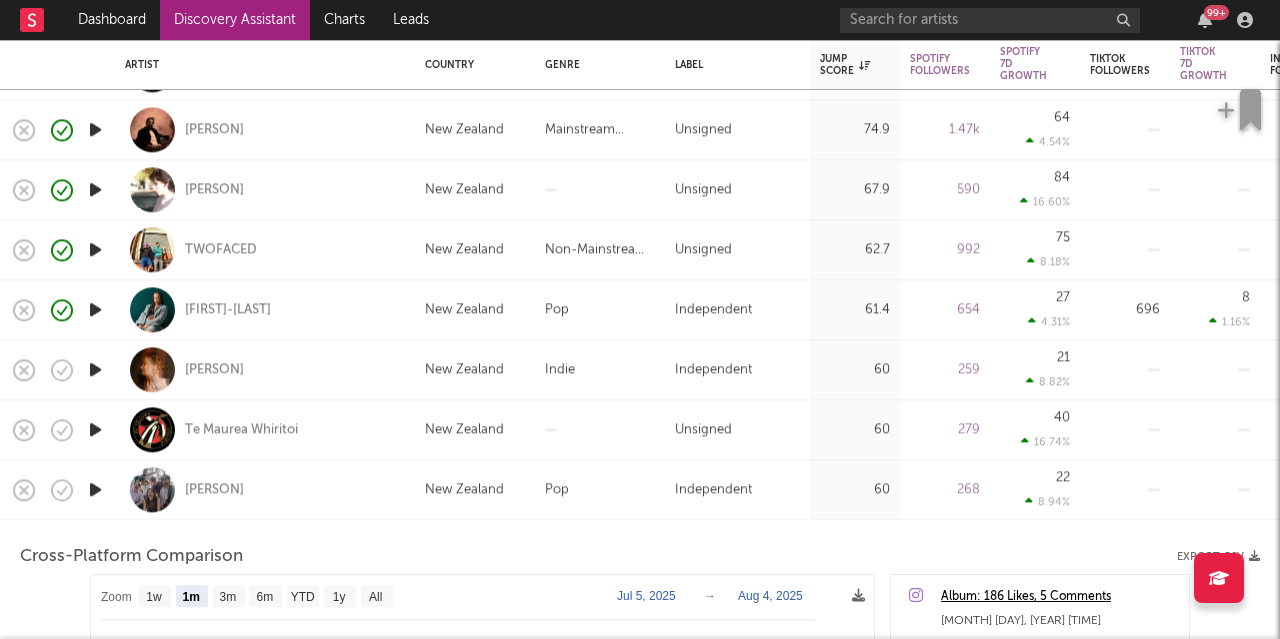 click at bounding box center (95, 369) 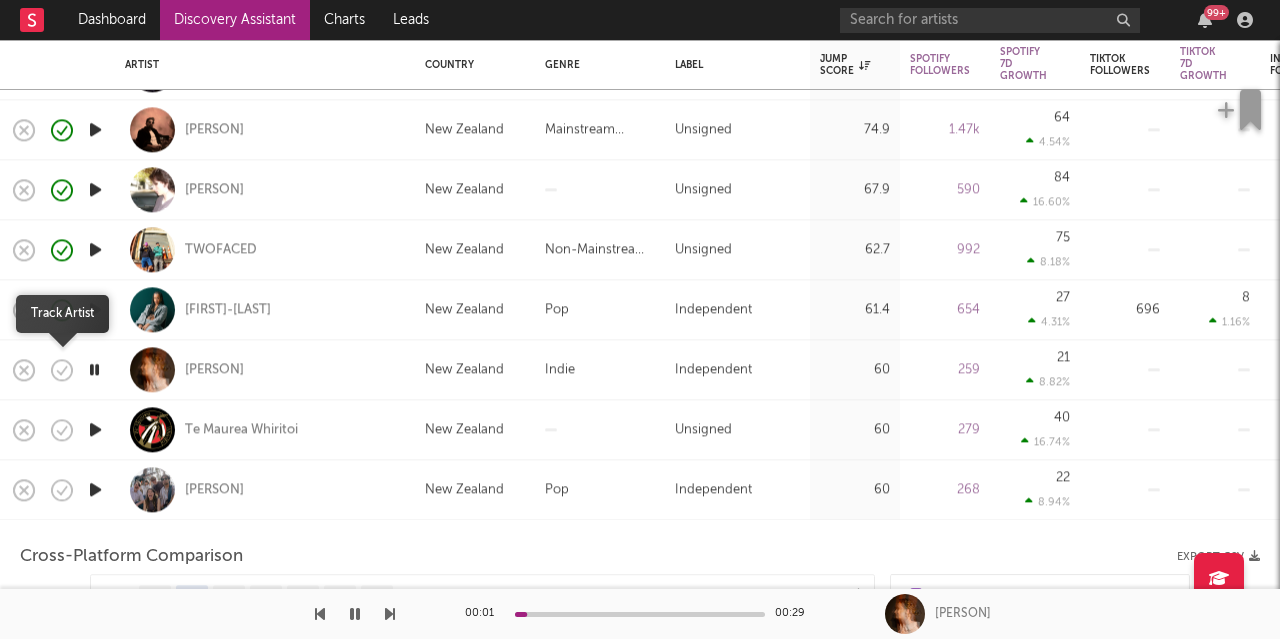 click 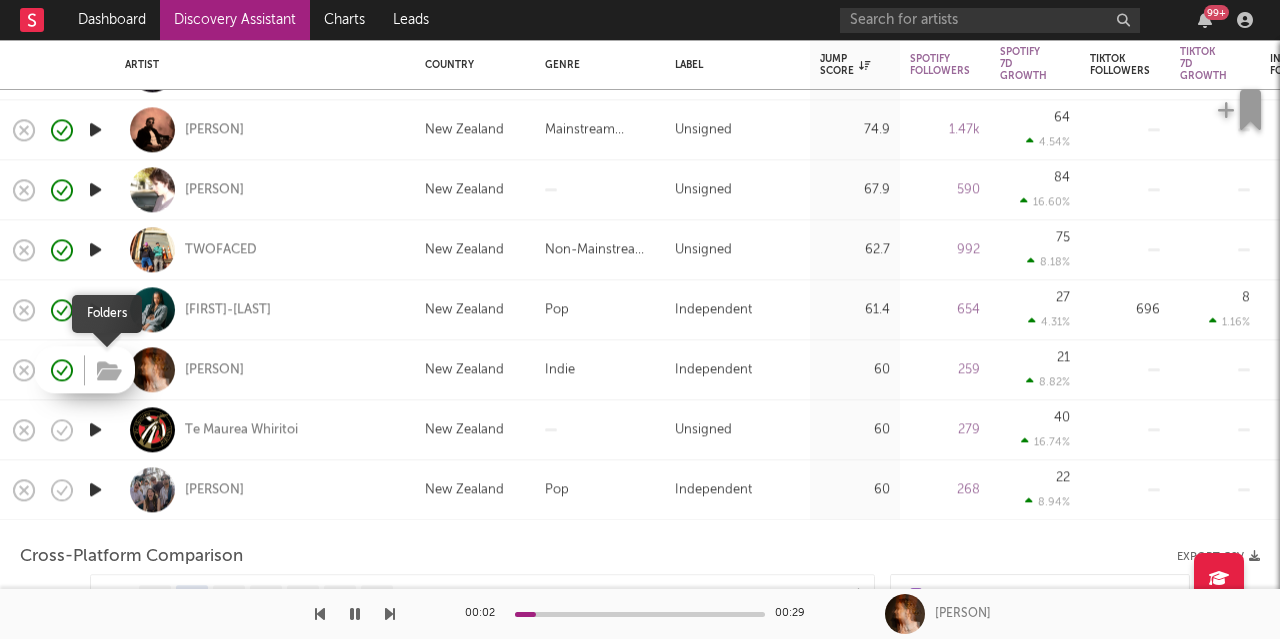 click at bounding box center (109, 371) 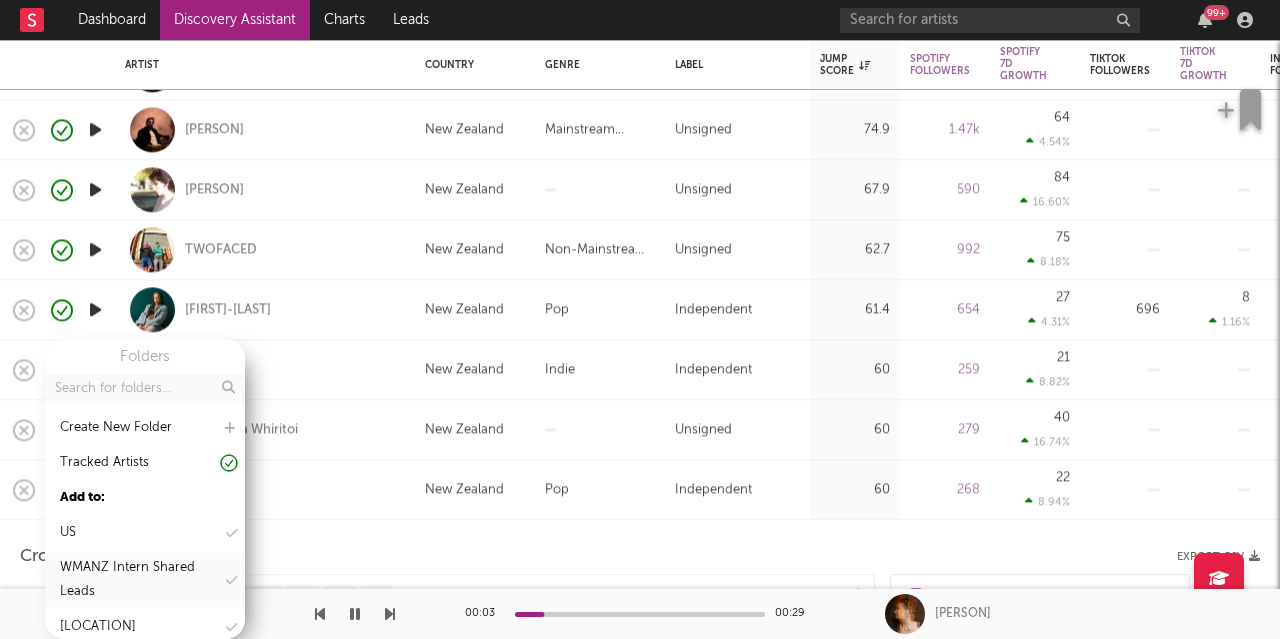 scroll, scrollTop: 84, scrollLeft: 0, axis: vertical 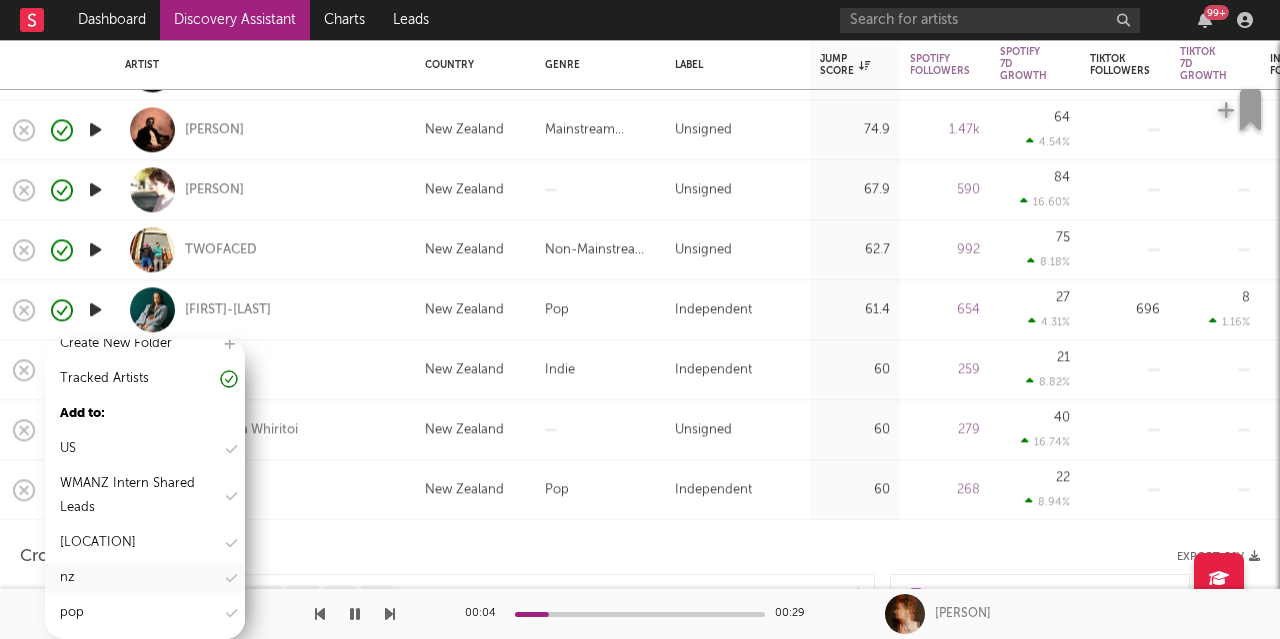 click on "nz" at bounding box center [145, 578] 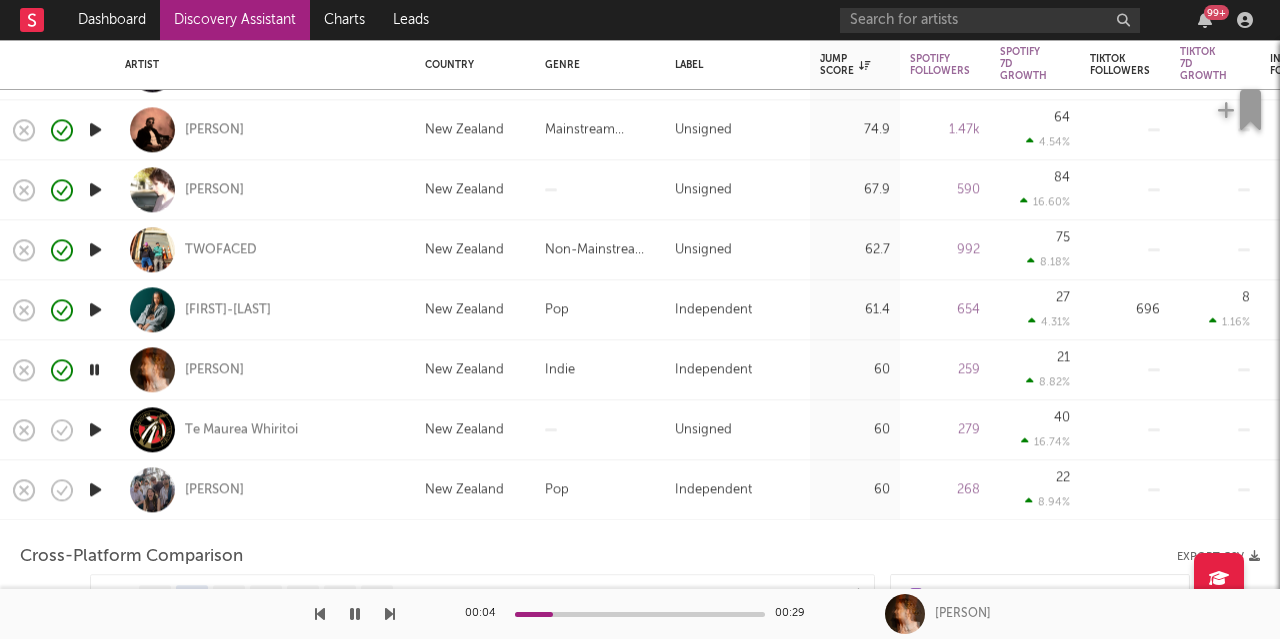 click on "[PERSON]" at bounding box center (265, 489) 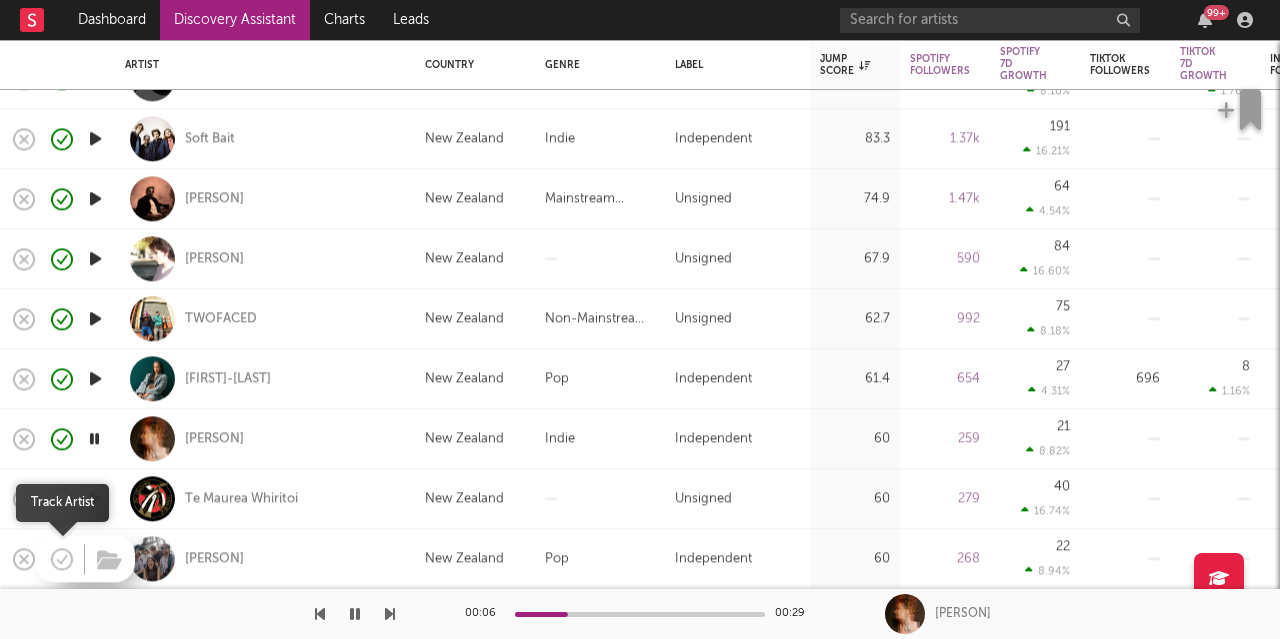click 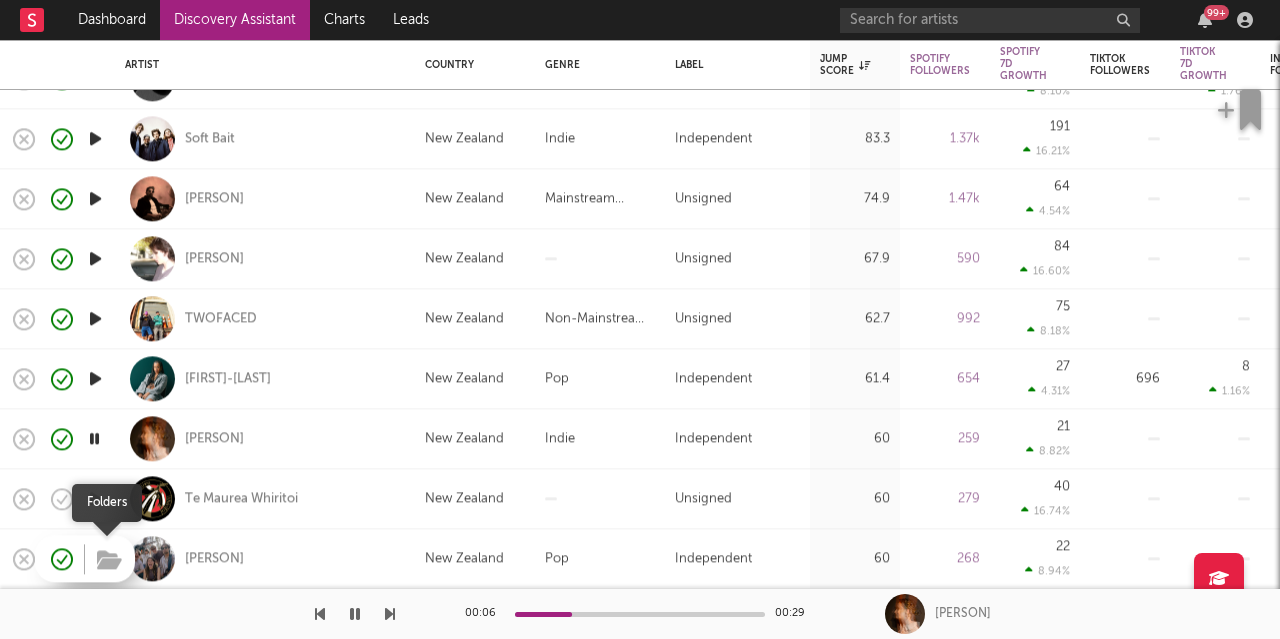 click at bounding box center [109, 560] 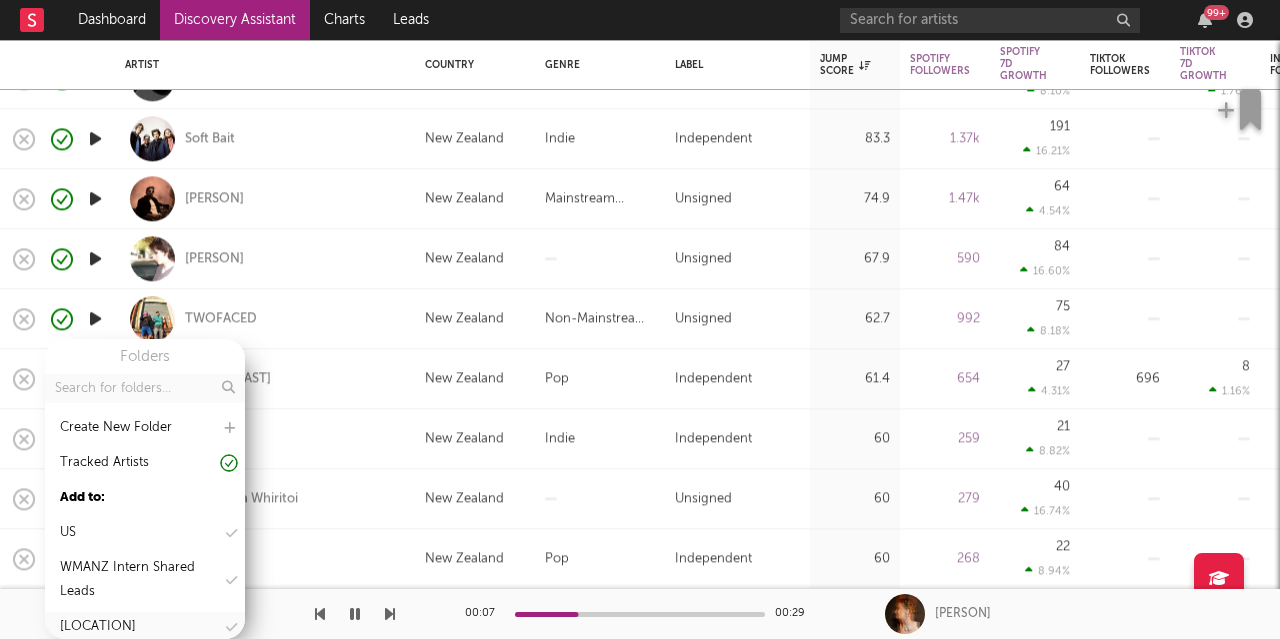 scroll, scrollTop: 84, scrollLeft: 0, axis: vertical 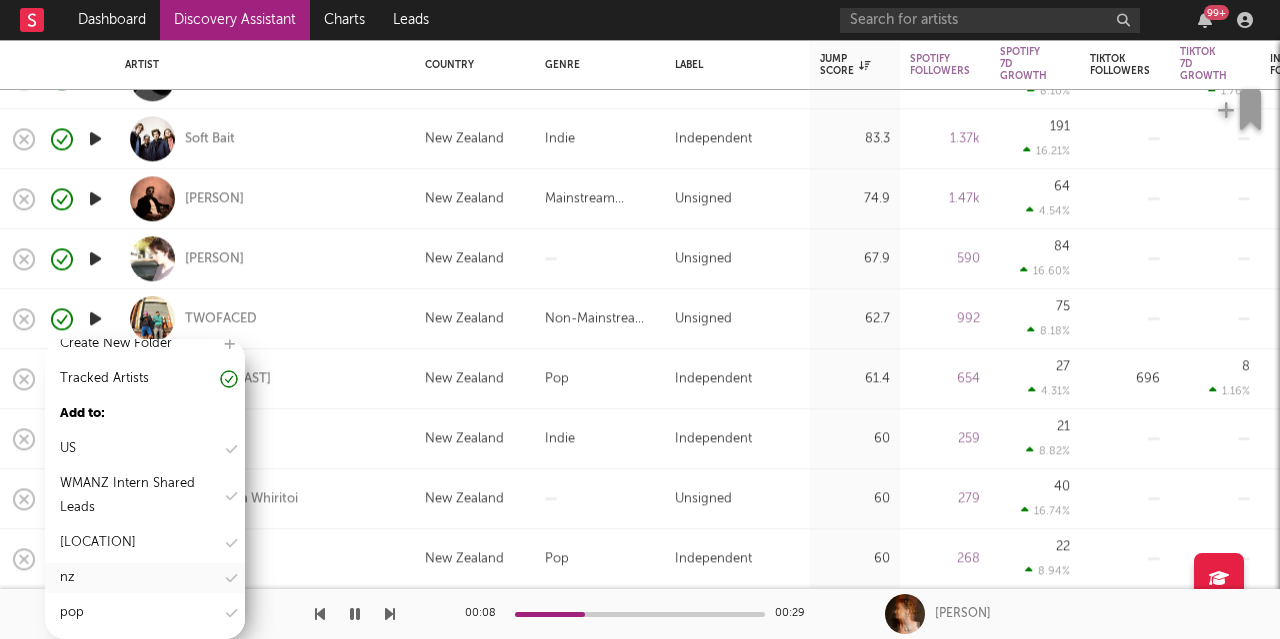 click on "nz" at bounding box center [145, 578] 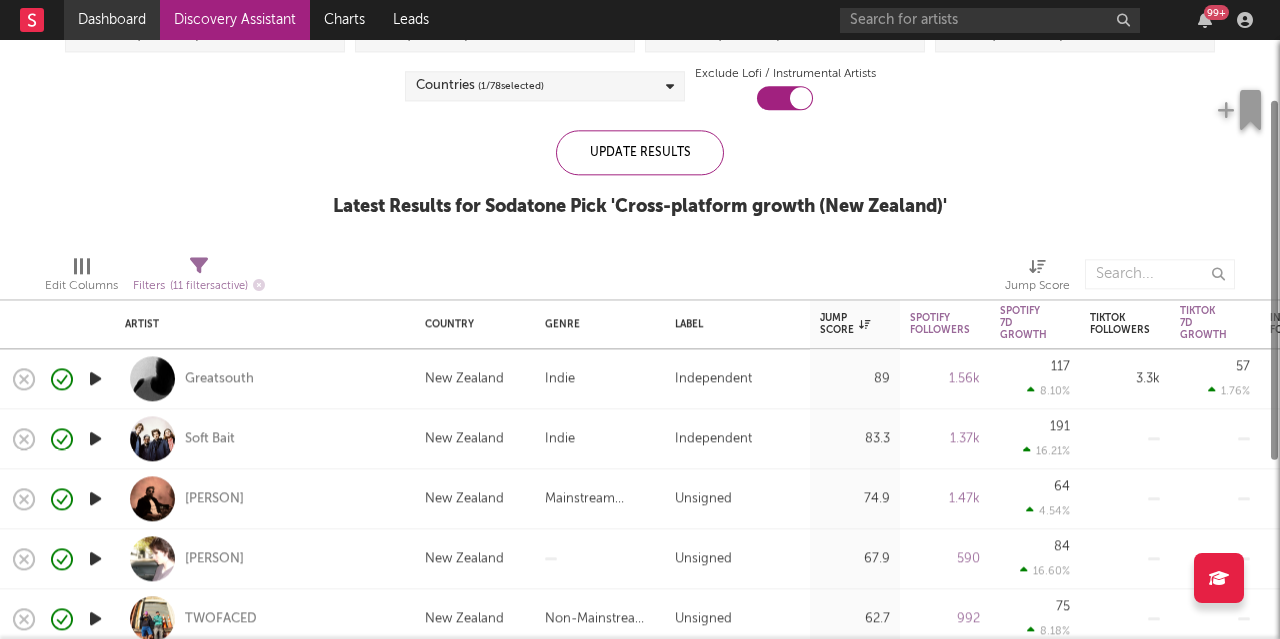 click on "Dashboard" at bounding box center [112, 20] 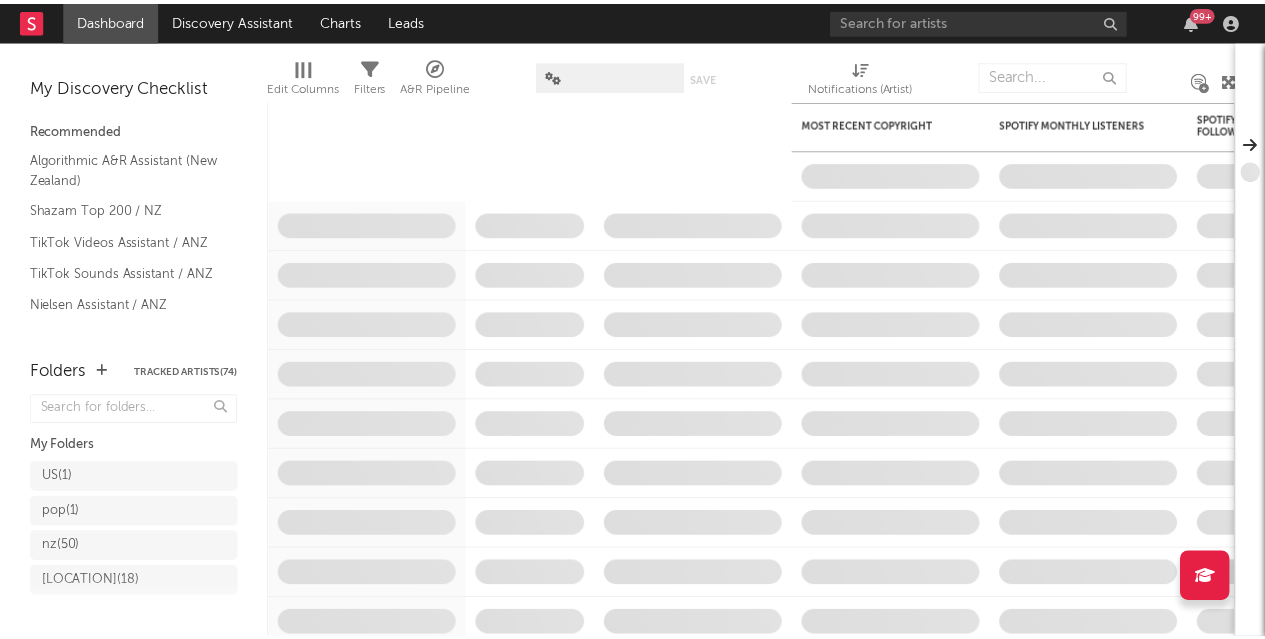 scroll, scrollTop: 165, scrollLeft: 0, axis: vertical 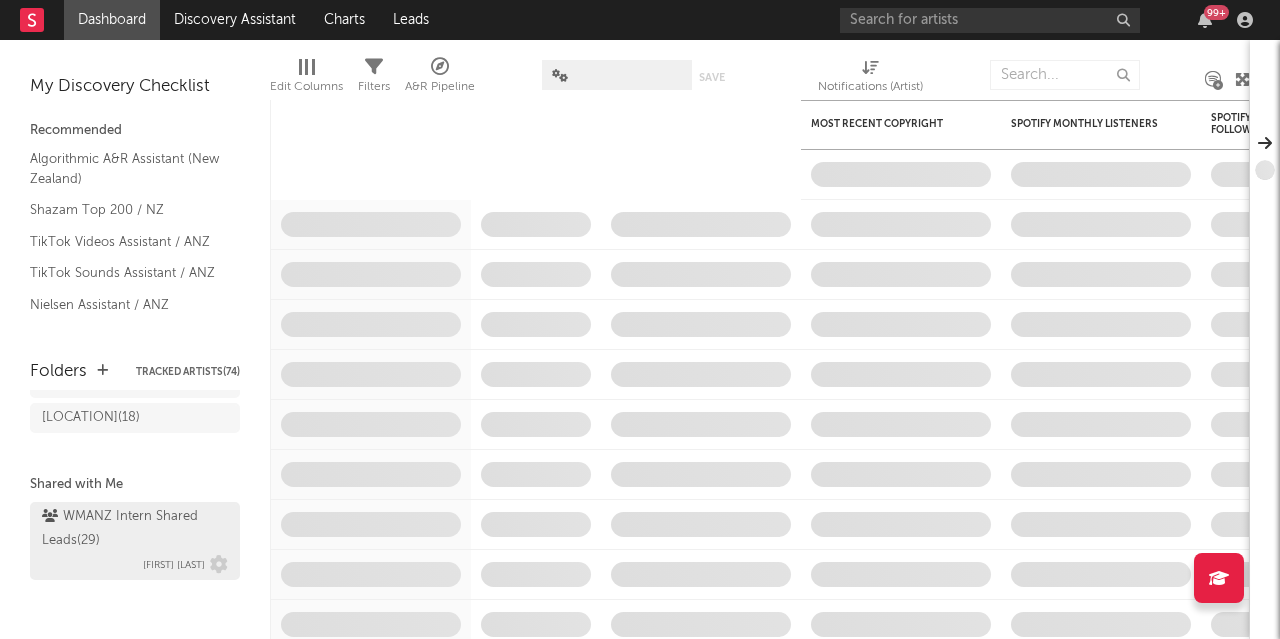 click on "WMANZ Intern Shared Leads ( 29 )" at bounding box center (132, 529) 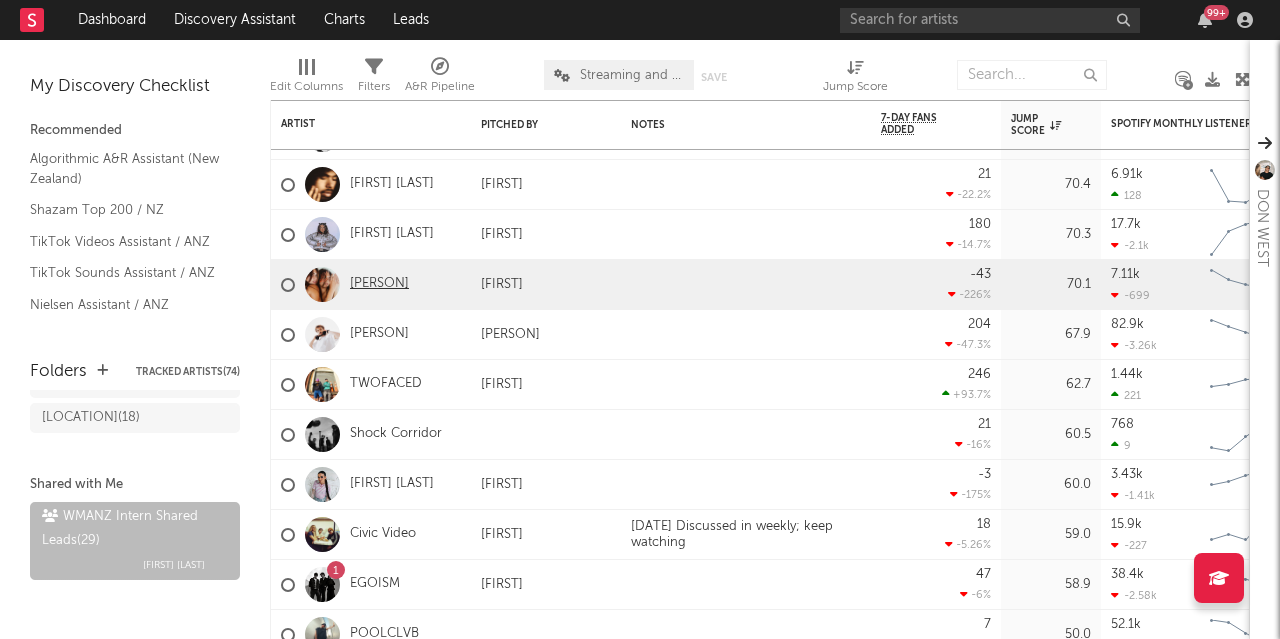 click on "[PERSON]" at bounding box center [379, 284] 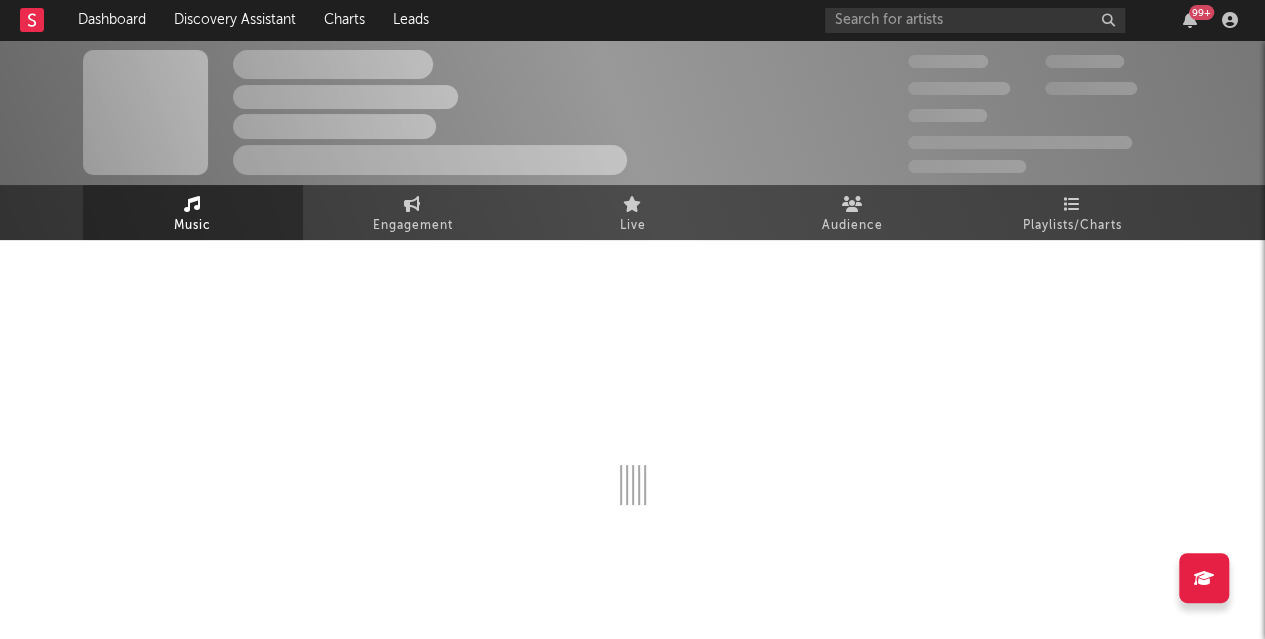 select on "1w" 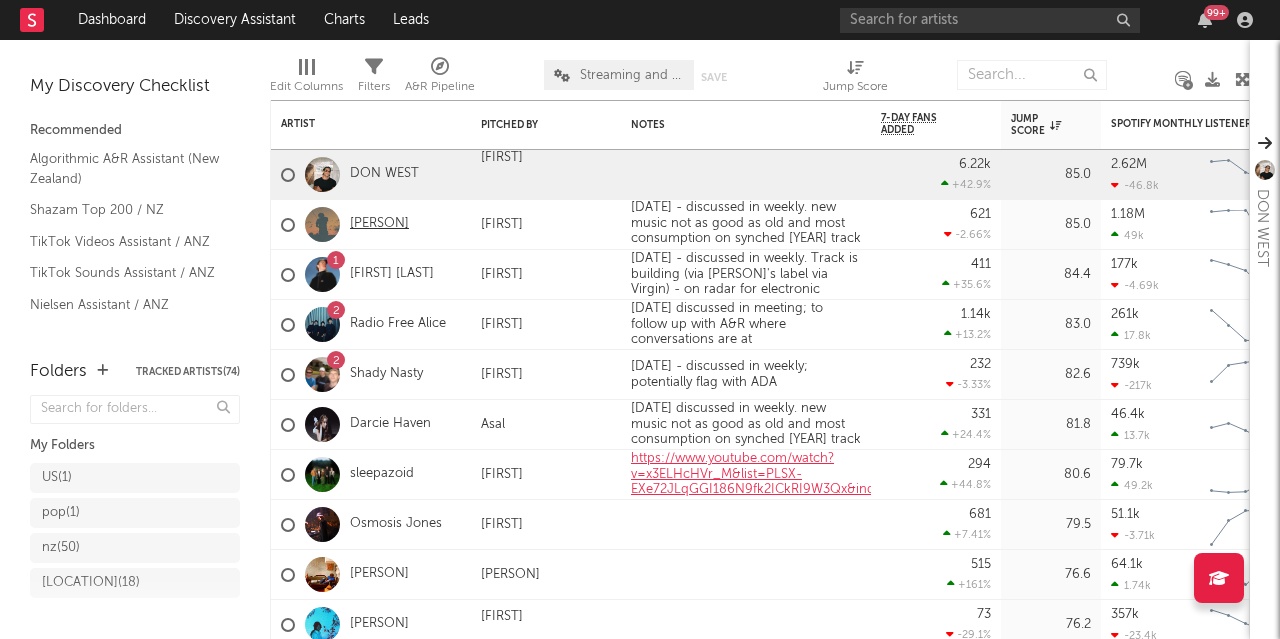 click on "[PERSON]" at bounding box center (379, 224) 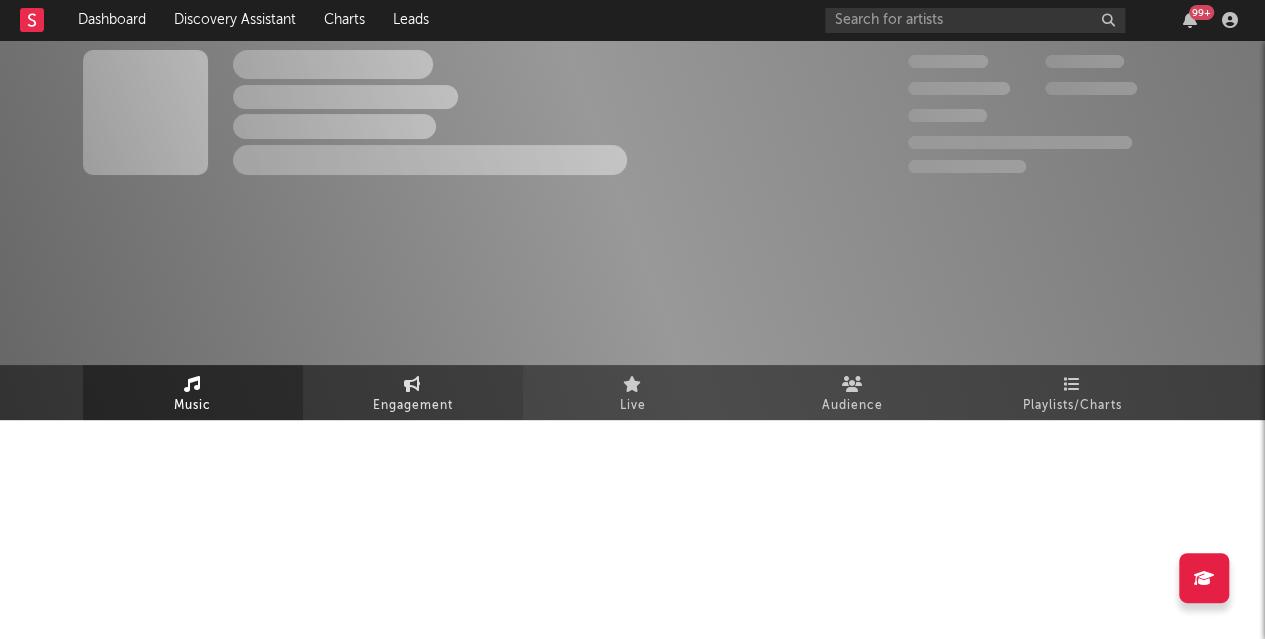 select on "6m" 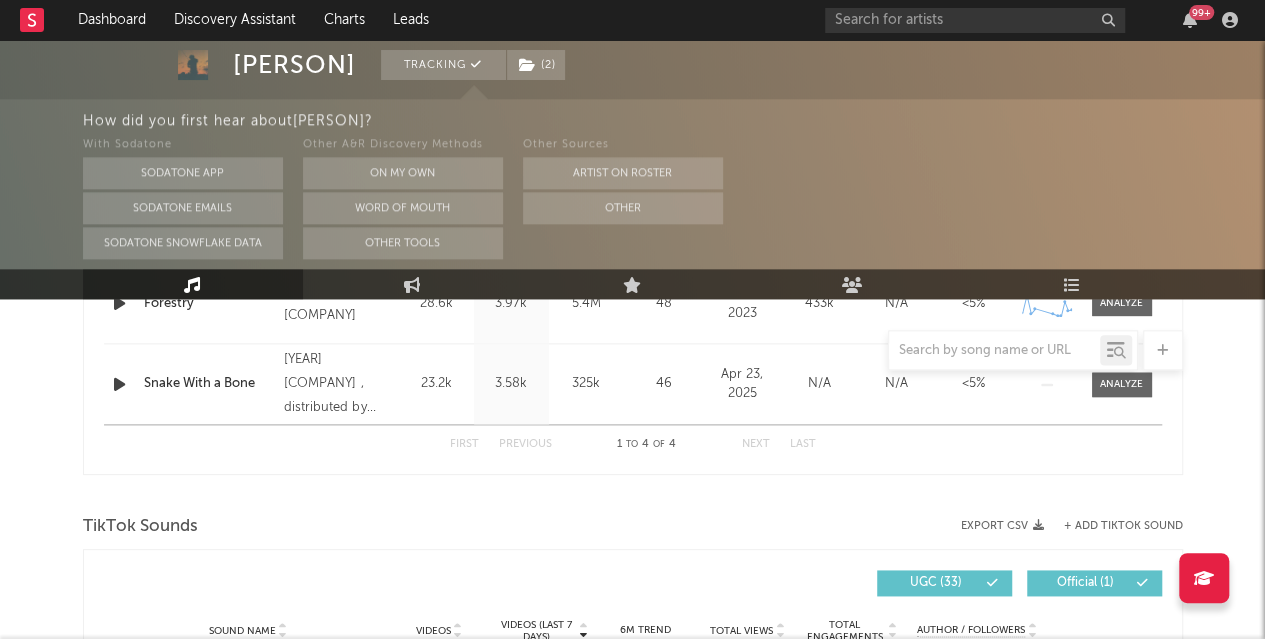 scroll, scrollTop: 1076, scrollLeft: 0, axis: vertical 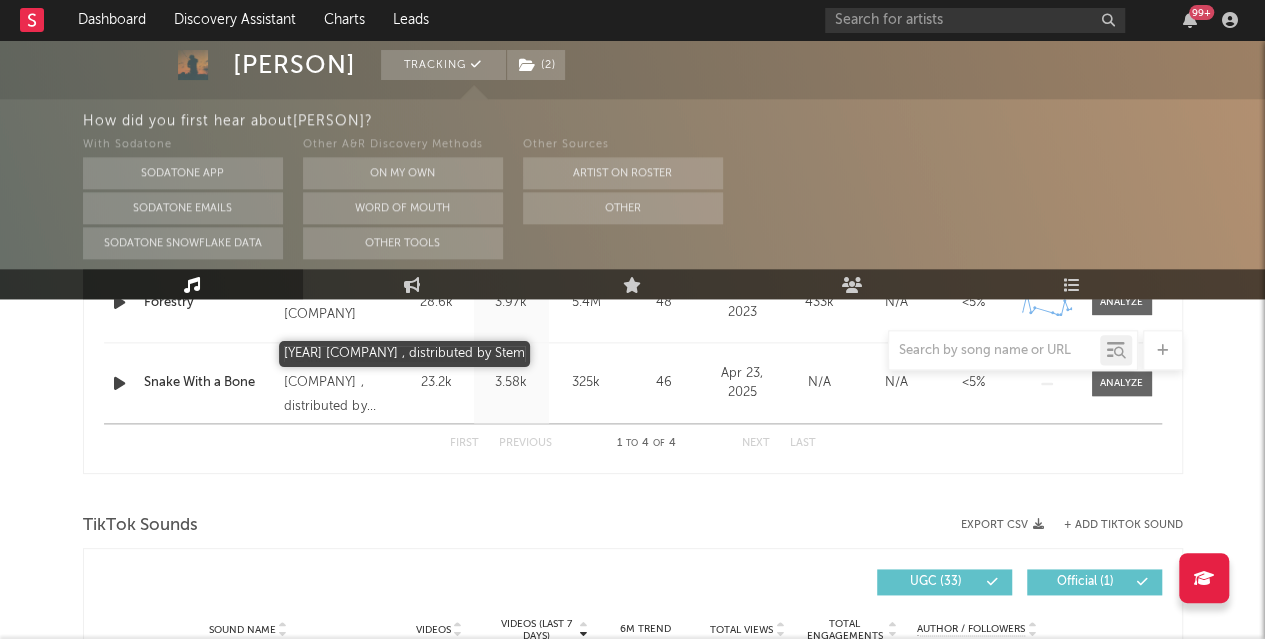 click on "[YEAR] [COMPANY] , distributed by Stem" at bounding box center [338, 383] 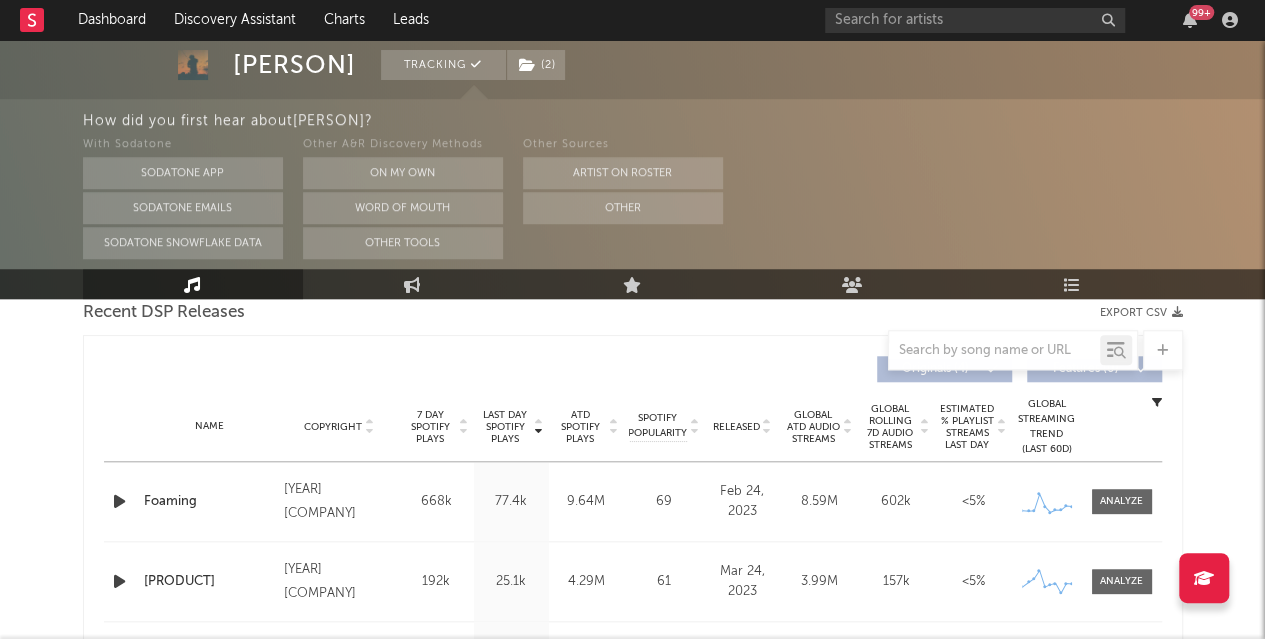 scroll, scrollTop: 718, scrollLeft: 0, axis: vertical 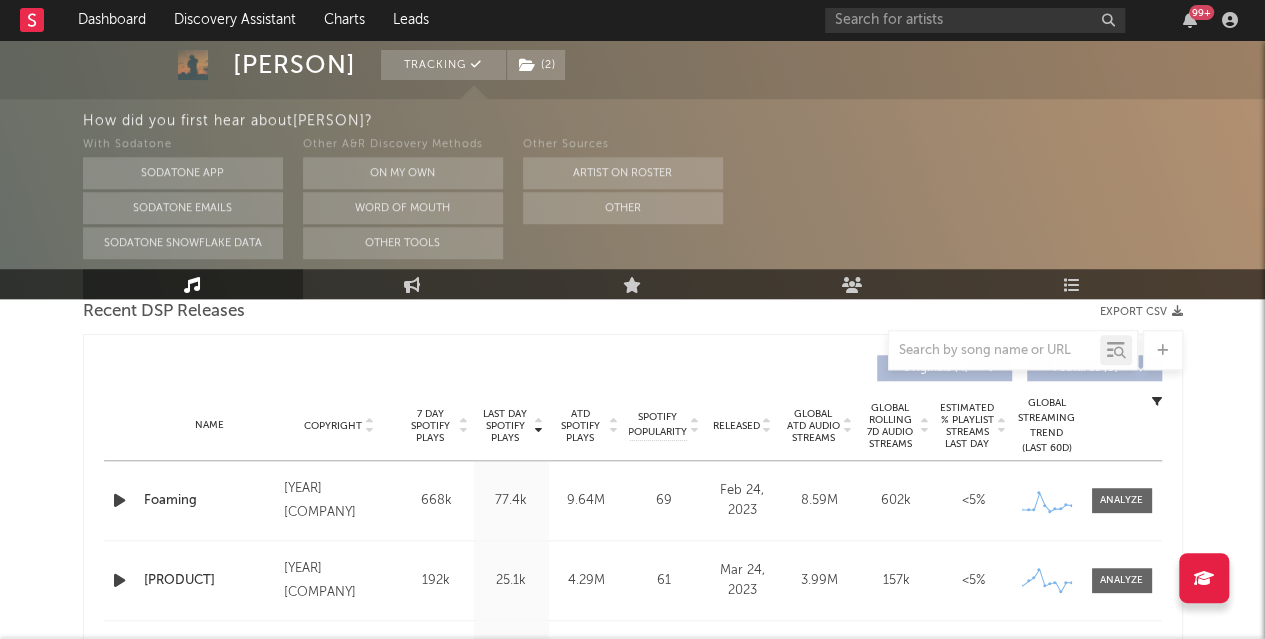 click at bounding box center [119, 500] 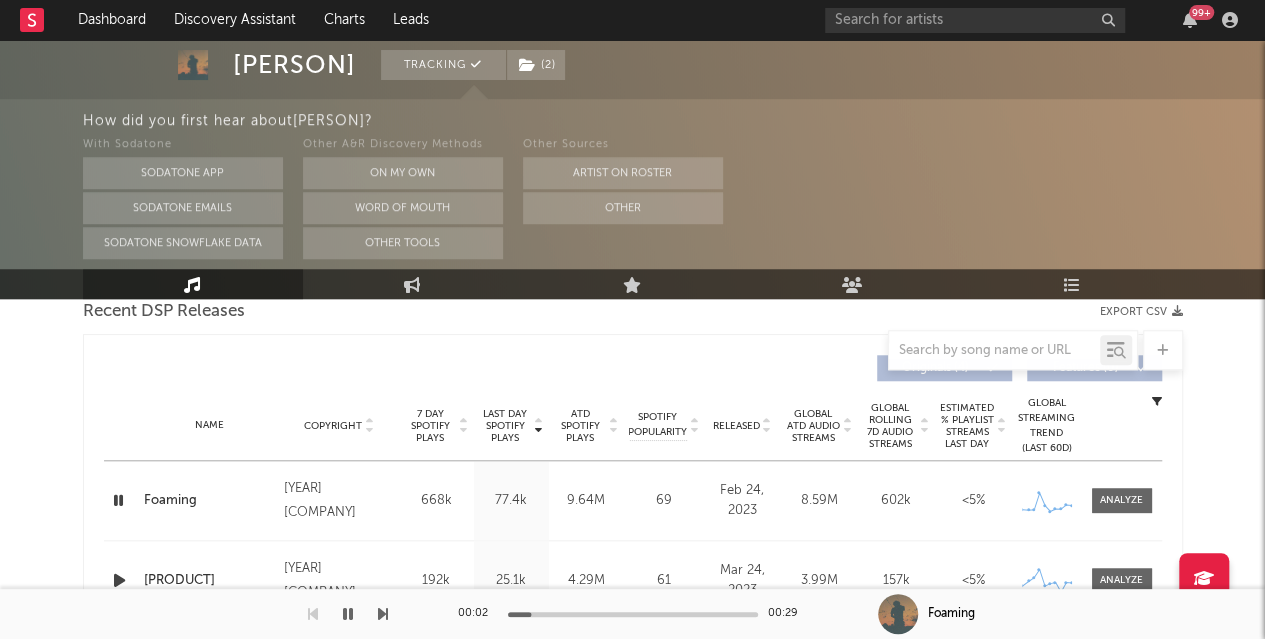 click at bounding box center (118, 500) 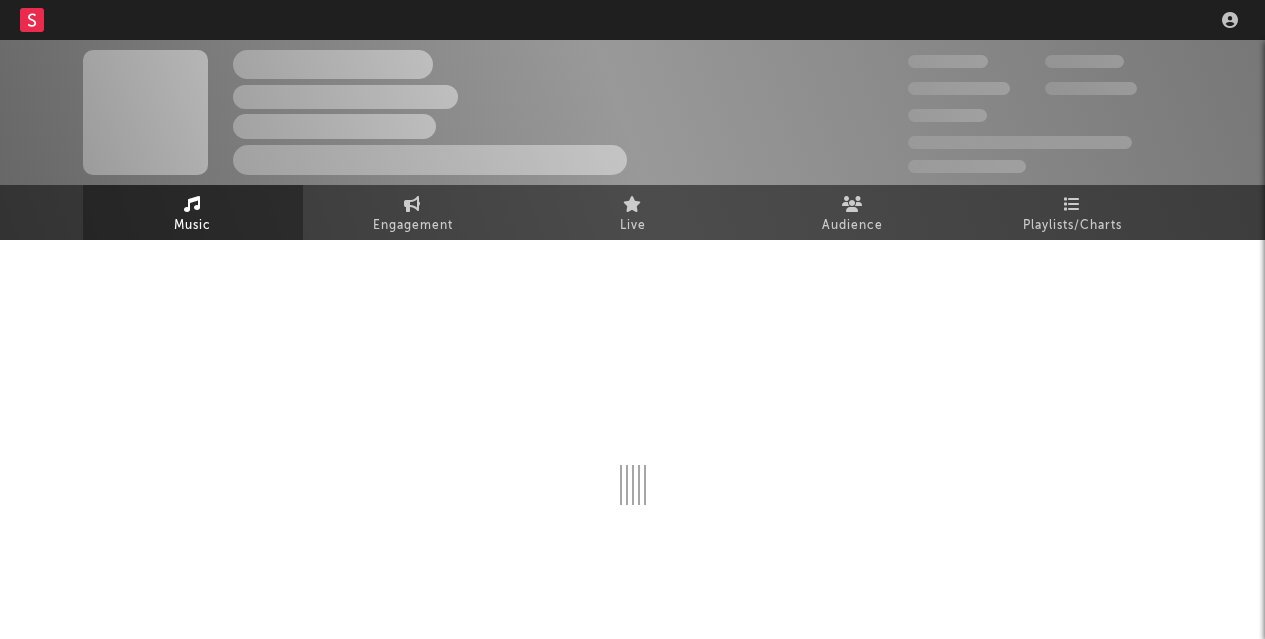 scroll, scrollTop: 0, scrollLeft: 0, axis: both 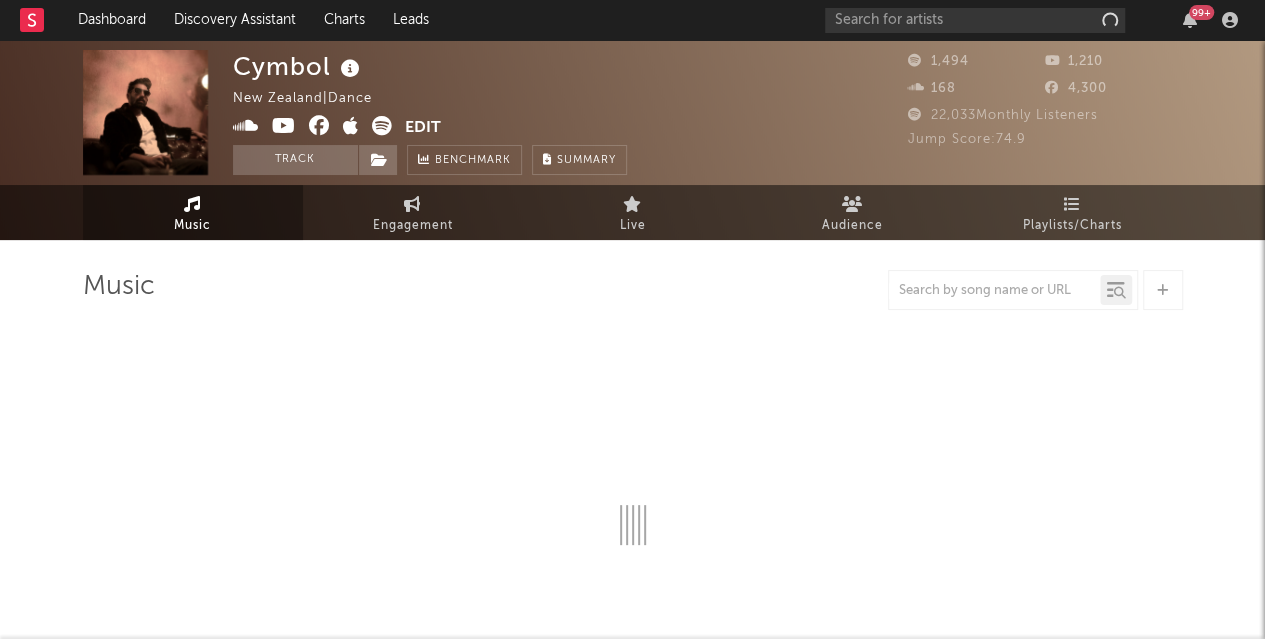 select on "1w" 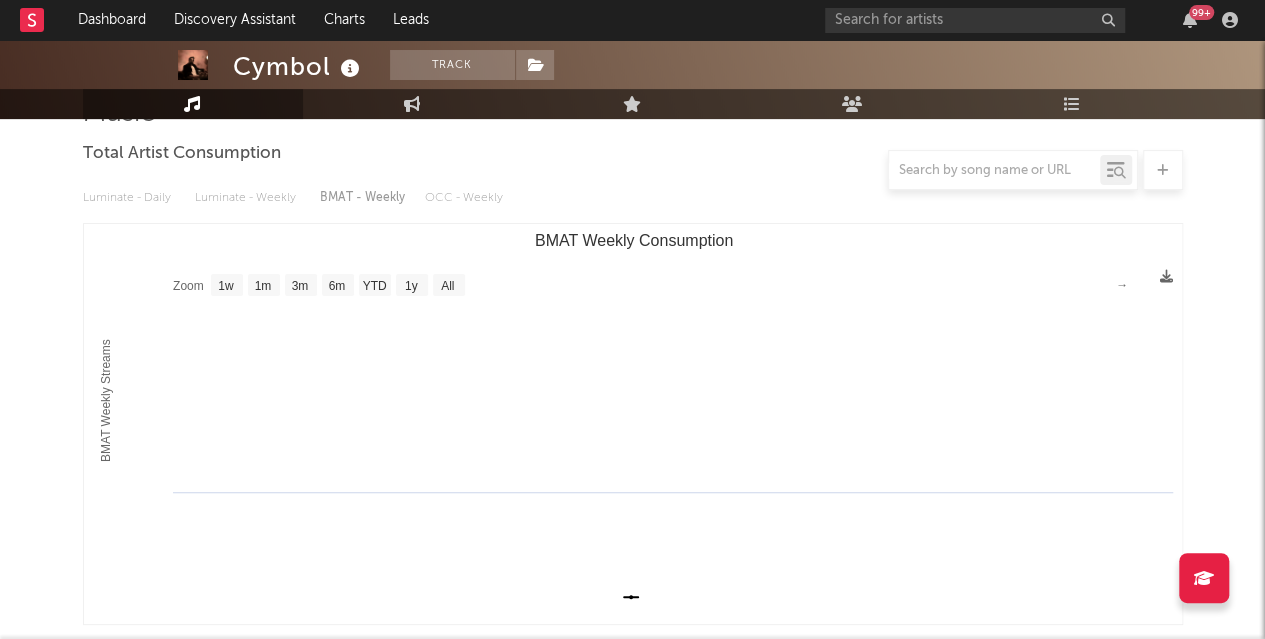 scroll, scrollTop: 0, scrollLeft: 0, axis: both 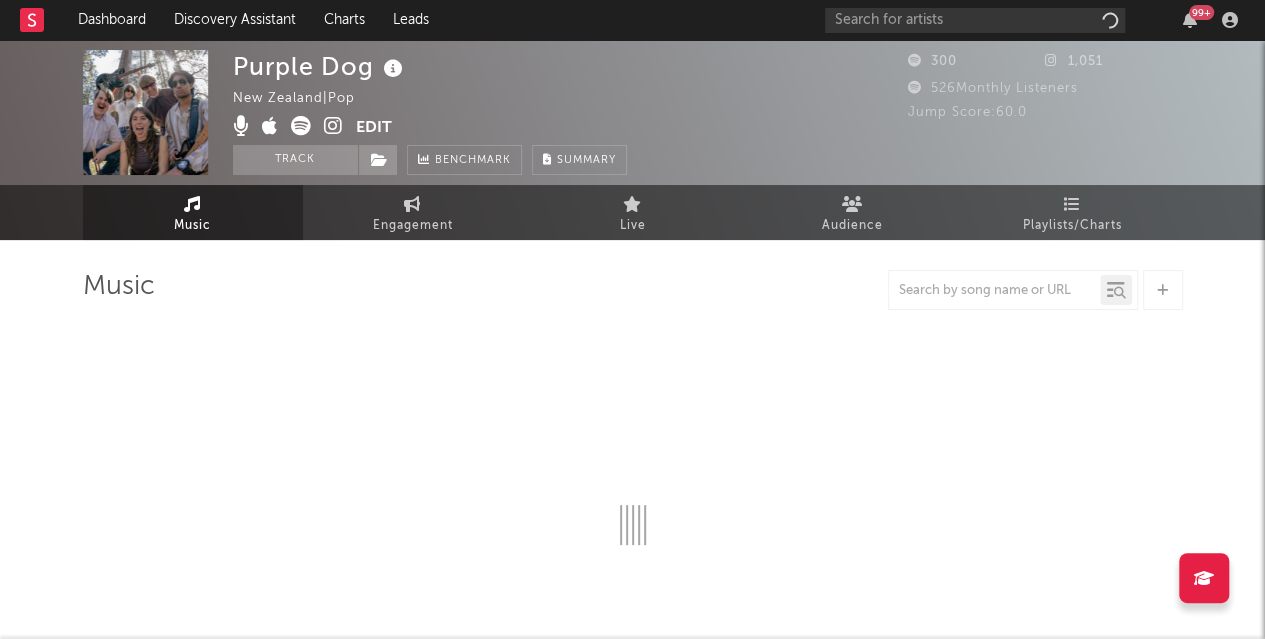 select on "1w" 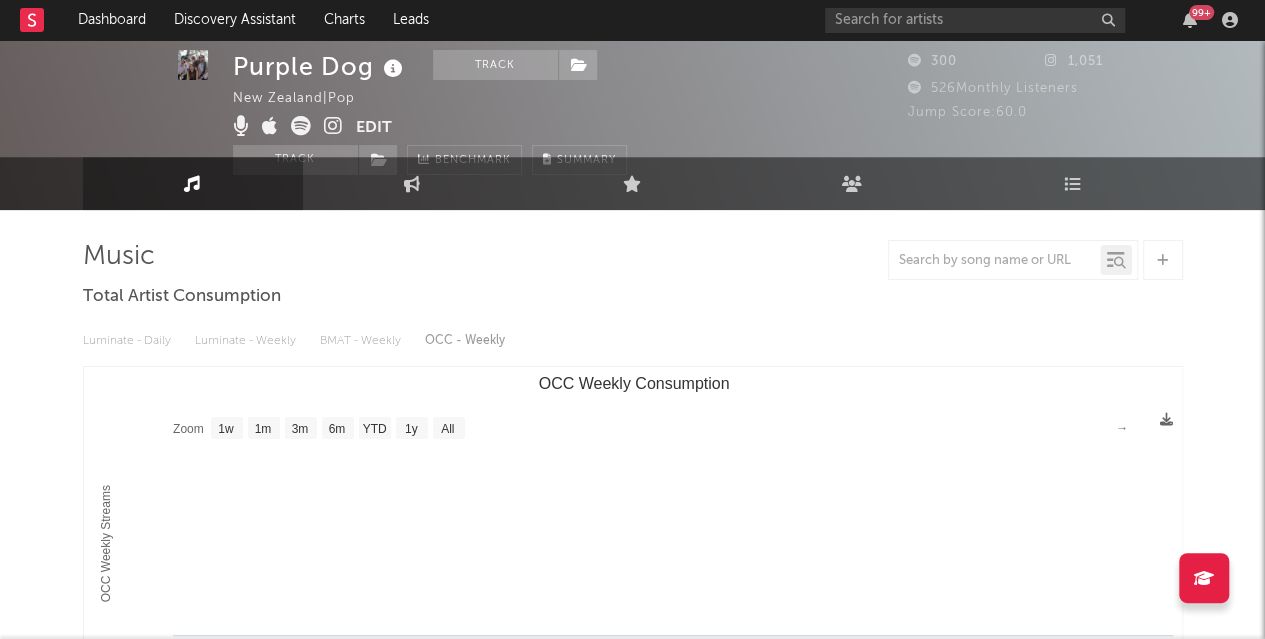 scroll, scrollTop: 0, scrollLeft: 0, axis: both 